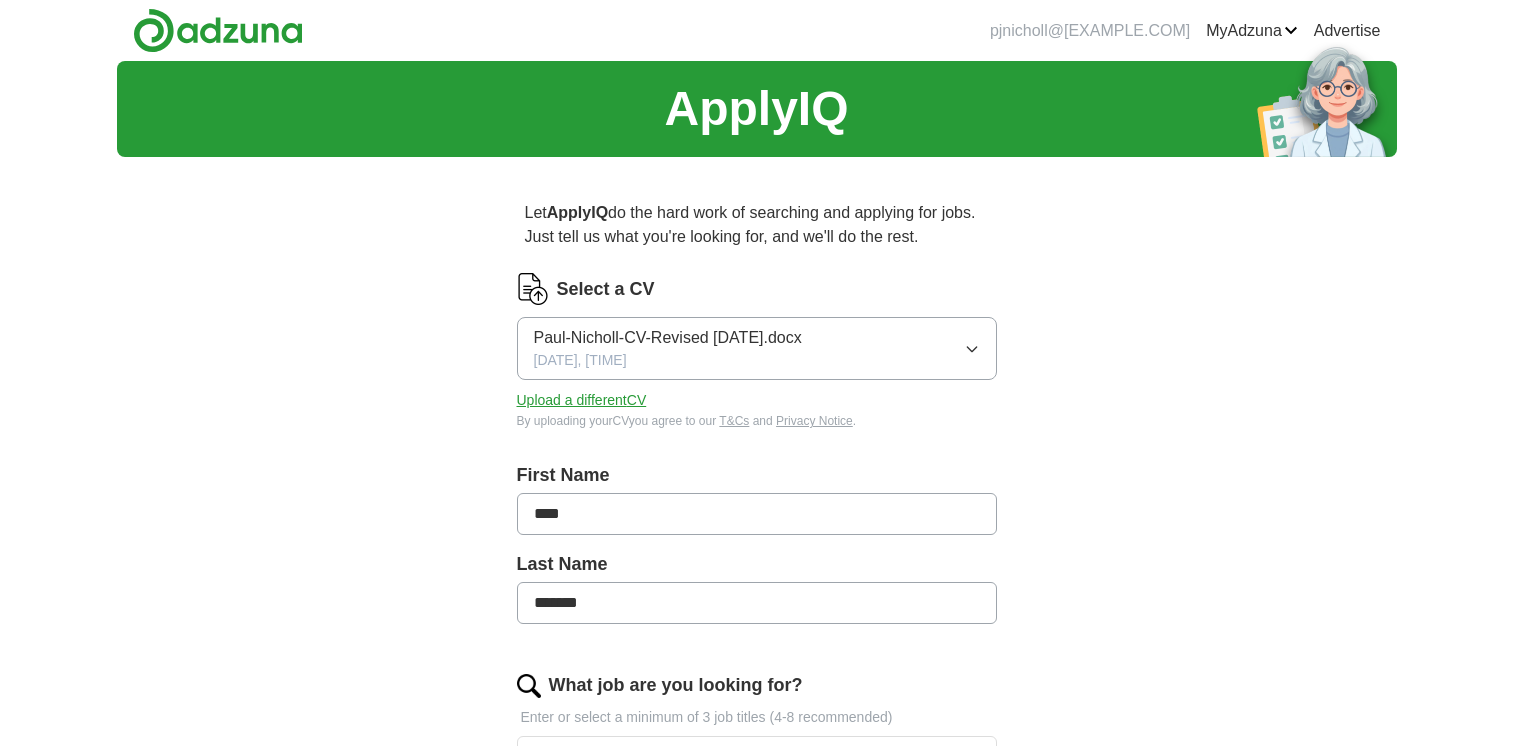 scroll, scrollTop: 0, scrollLeft: 0, axis: both 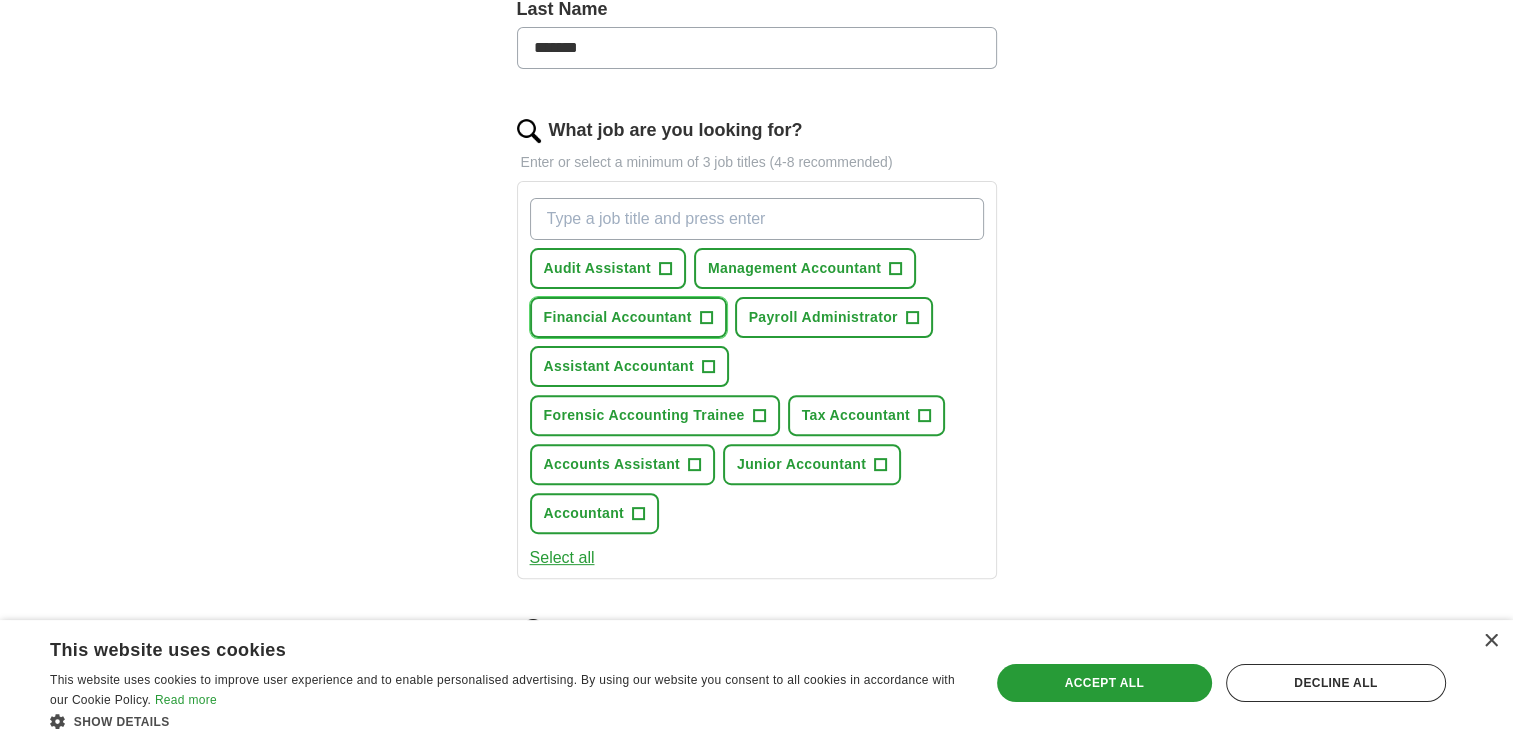 click on "Financial Accountant" at bounding box center [618, 317] 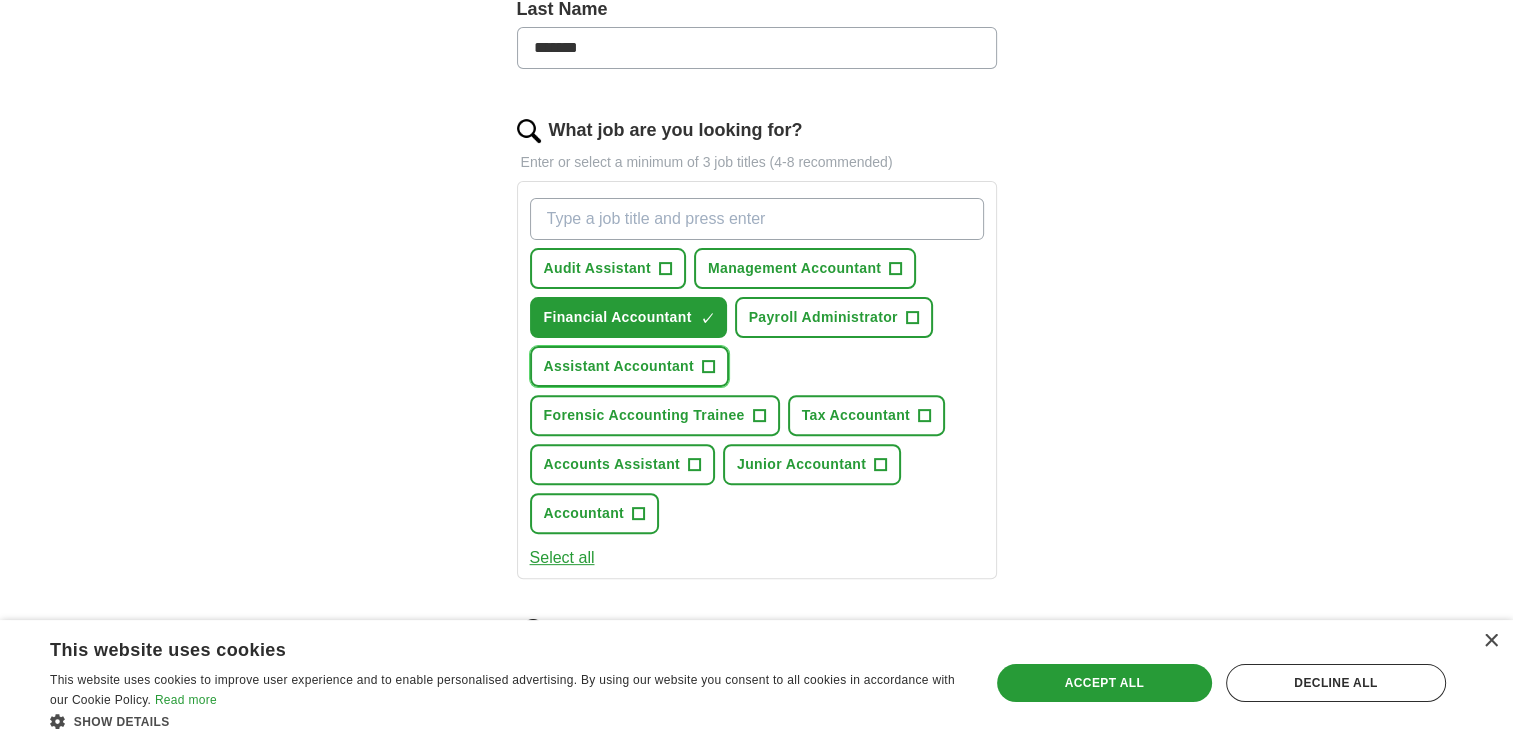 click on "Assistant Accountant +" at bounding box center (629, 366) 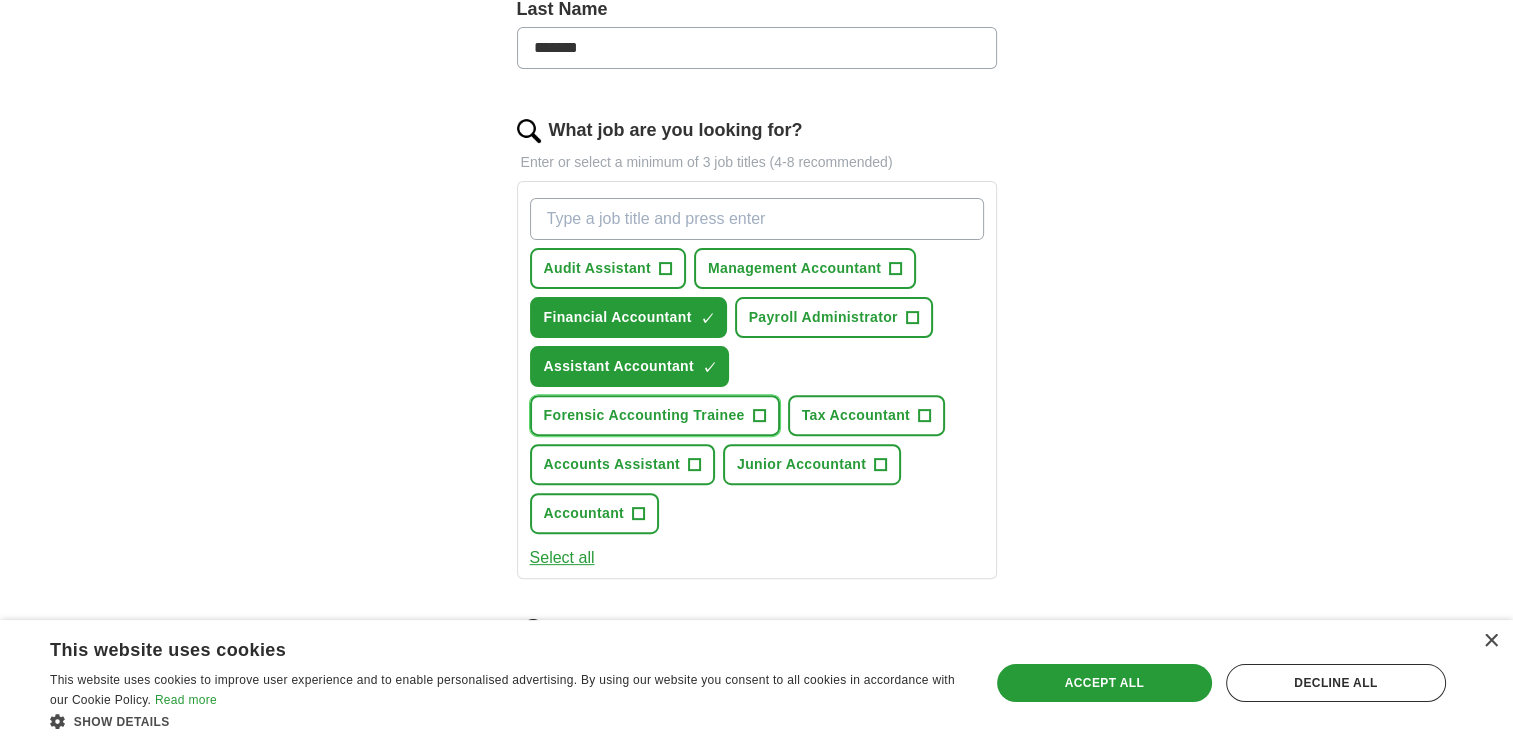 click on "Forensic Accounting Trainee" at bounding box center [644, 415] 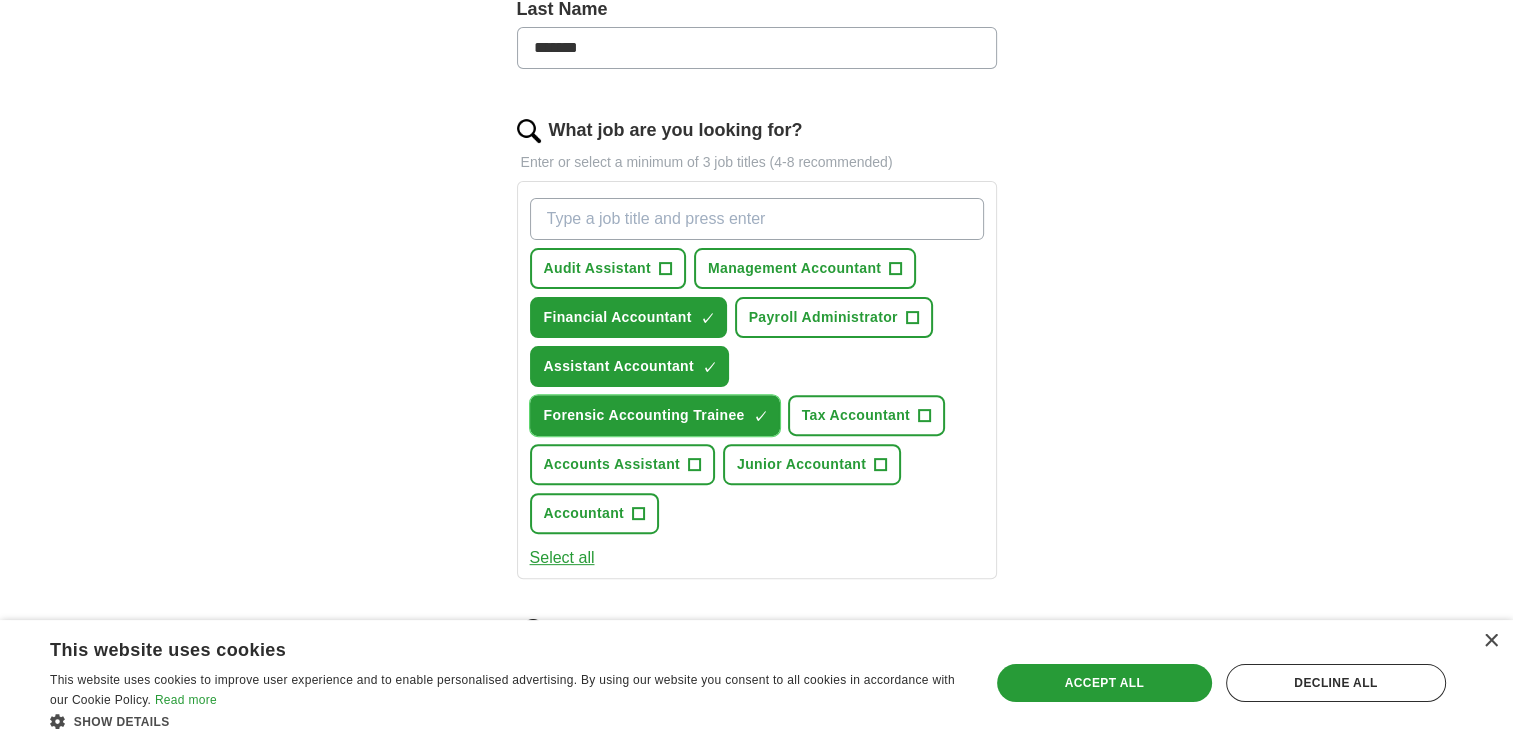 click on "Forensic Accounting Trainee" at bounding box center [644, 415] 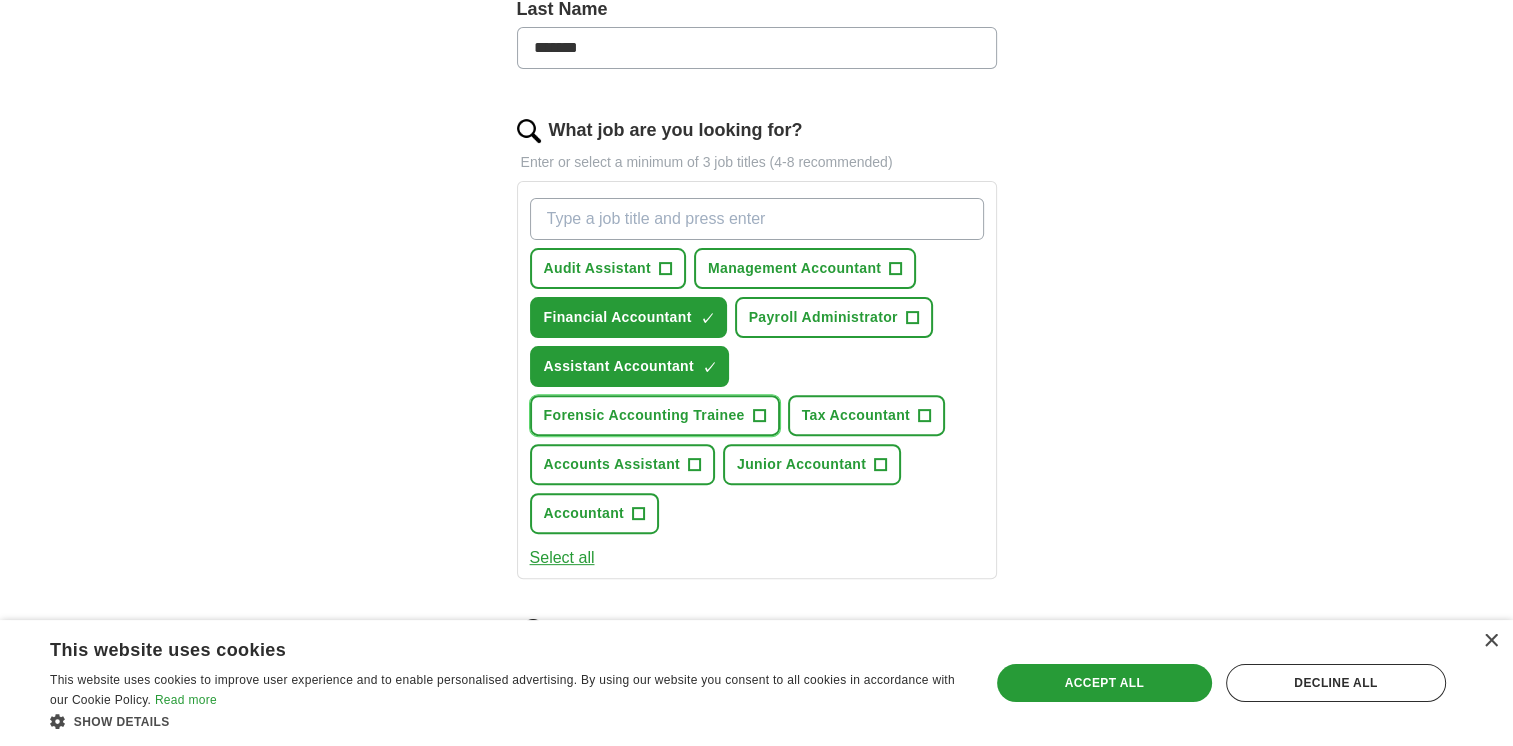 click on "Forensic Accounting Trainee" at bounding box center [644, 415] 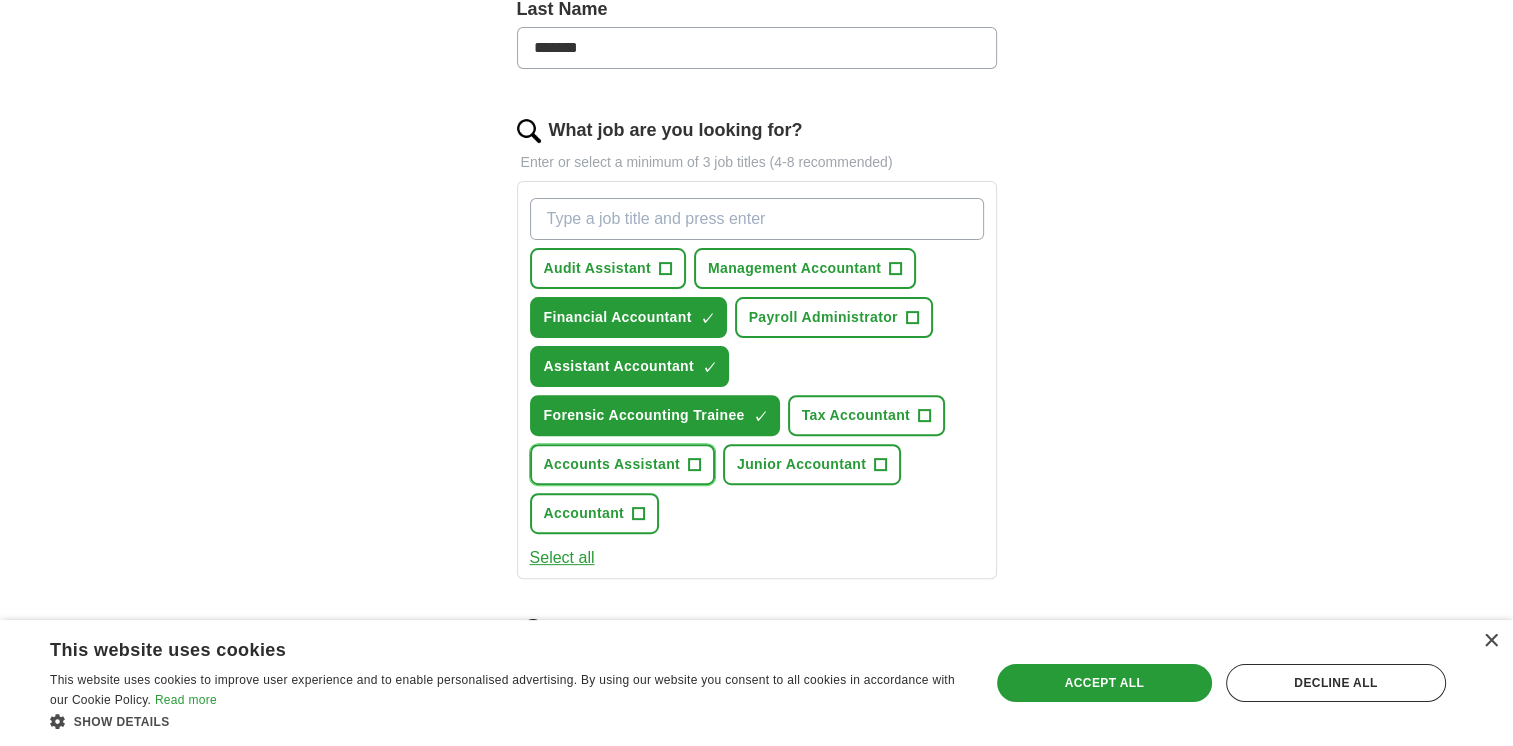 click on "Accounts Assistant" at bounding box center (612, 464) 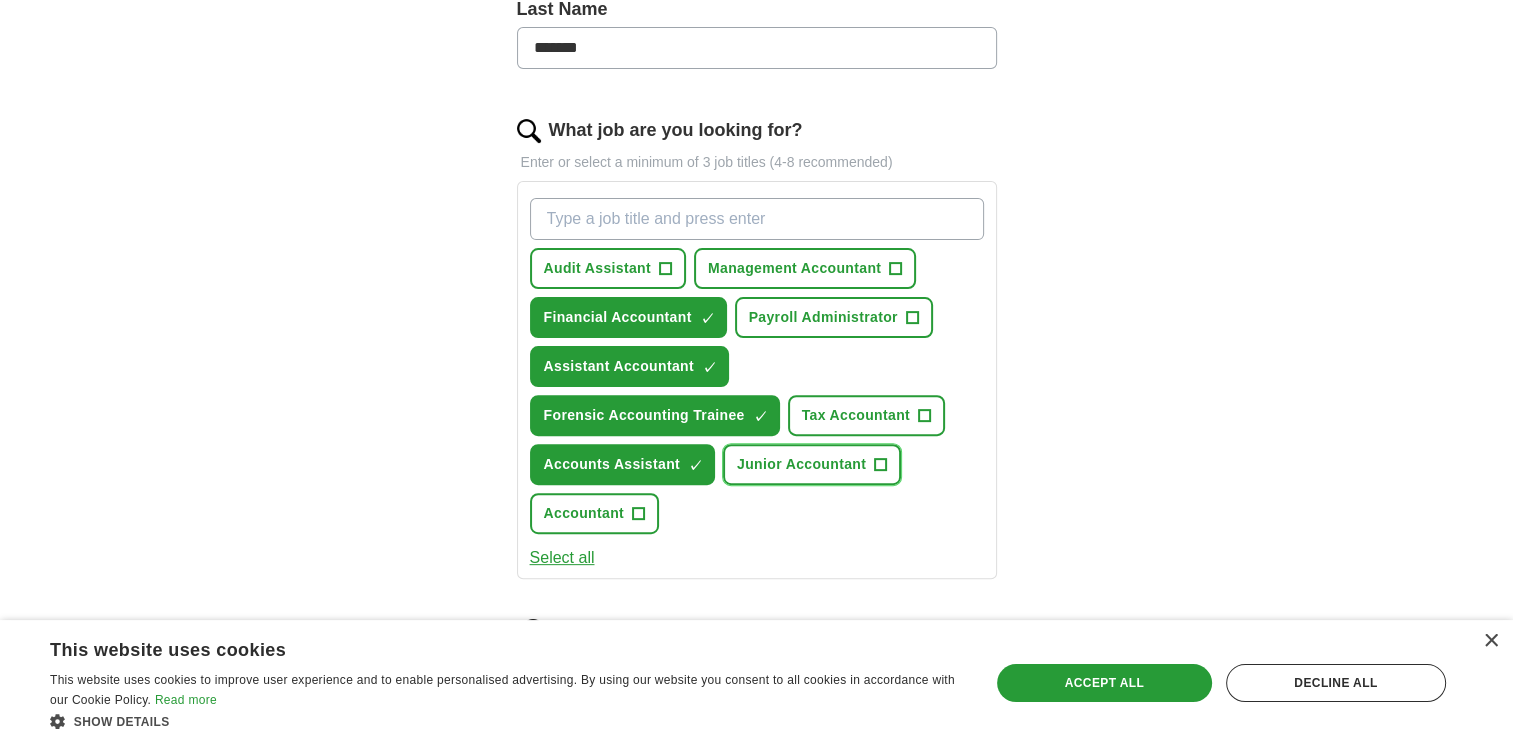 click on "Junior Accountant" at bounding box center (801, 464) 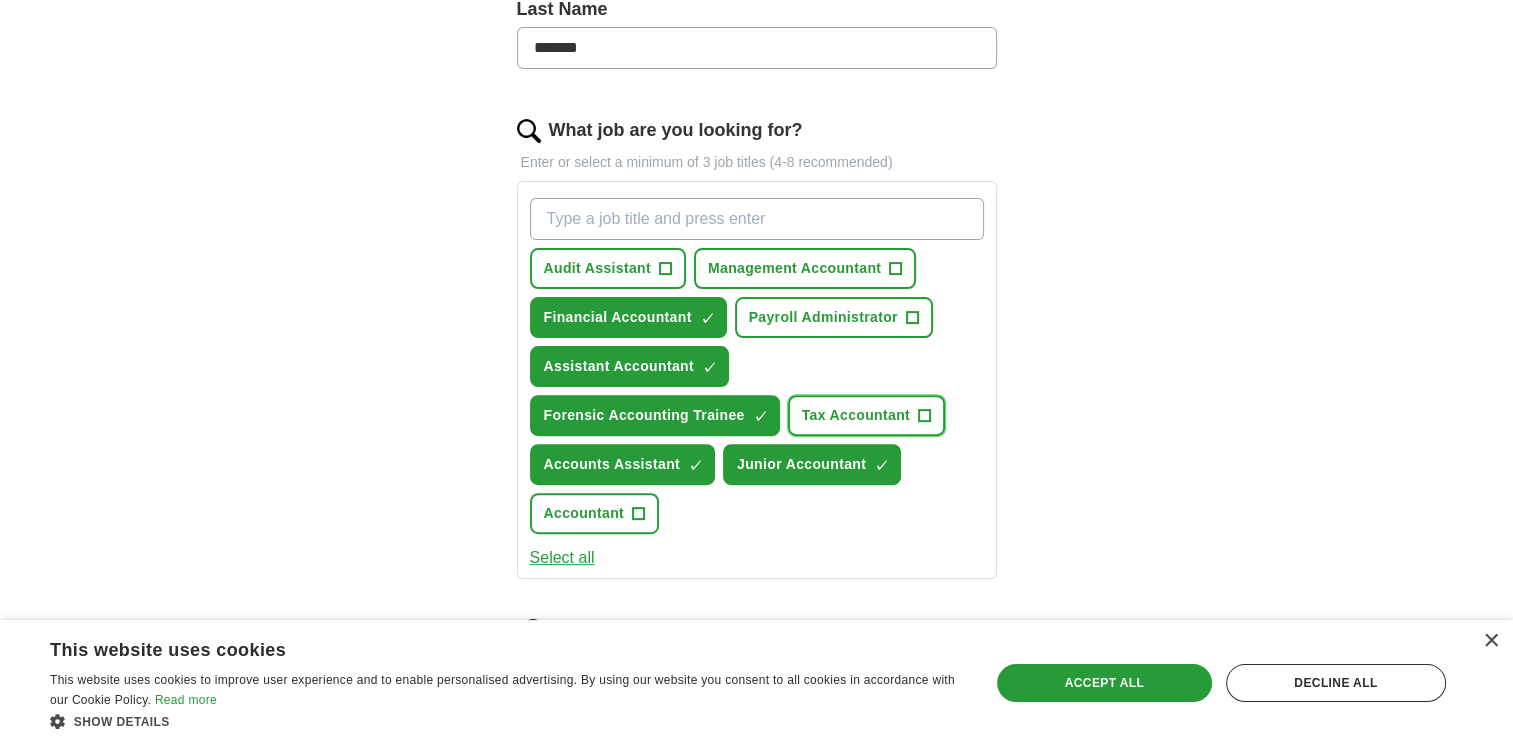 click on "Tax Accountant" at bounding box center (856, 415) 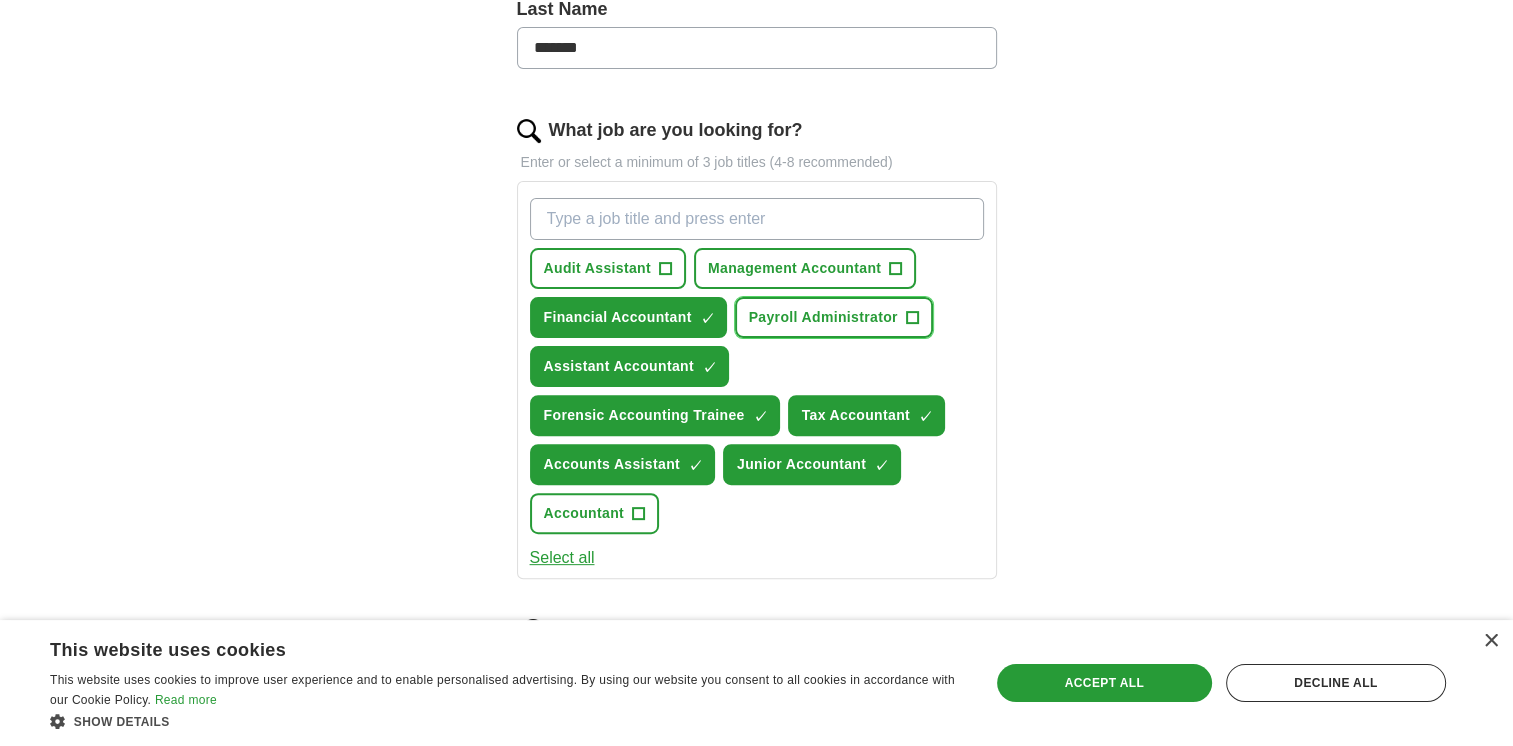click on "Payroll Administrator" at bounding box center (823, 317) 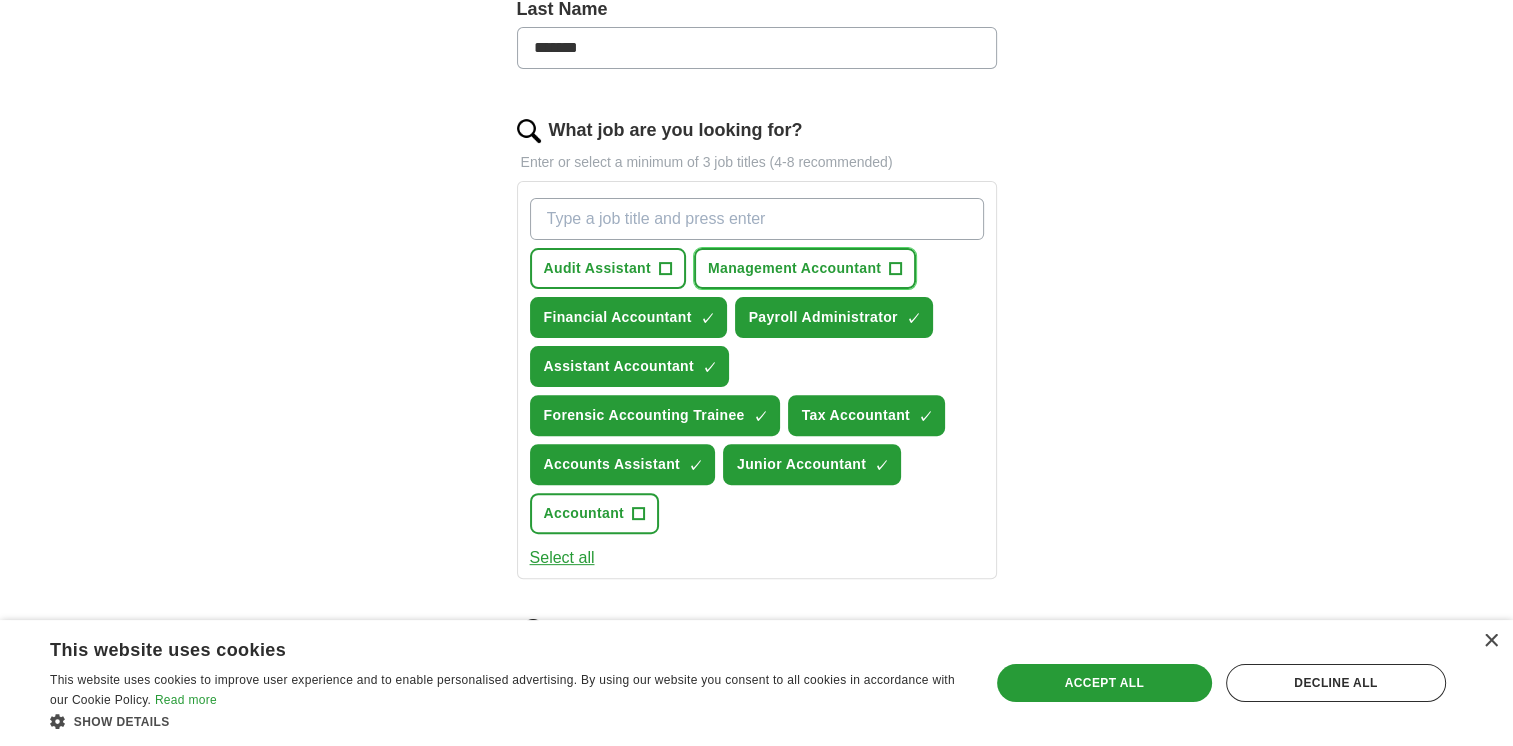 click on "Management Accountant" at bounding box center (794, 268) 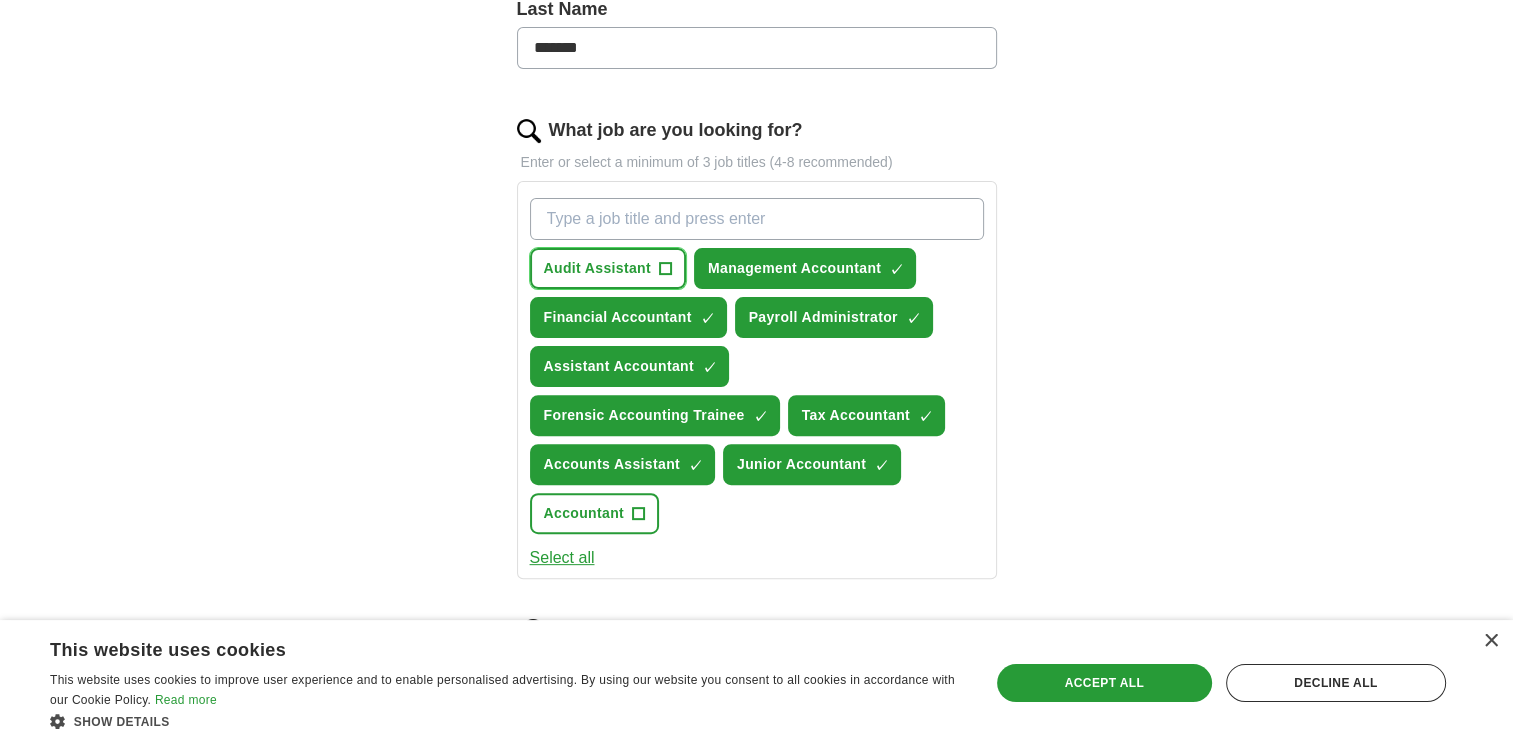 click on "Audit Assistant +" at bounding box center [608, 268] 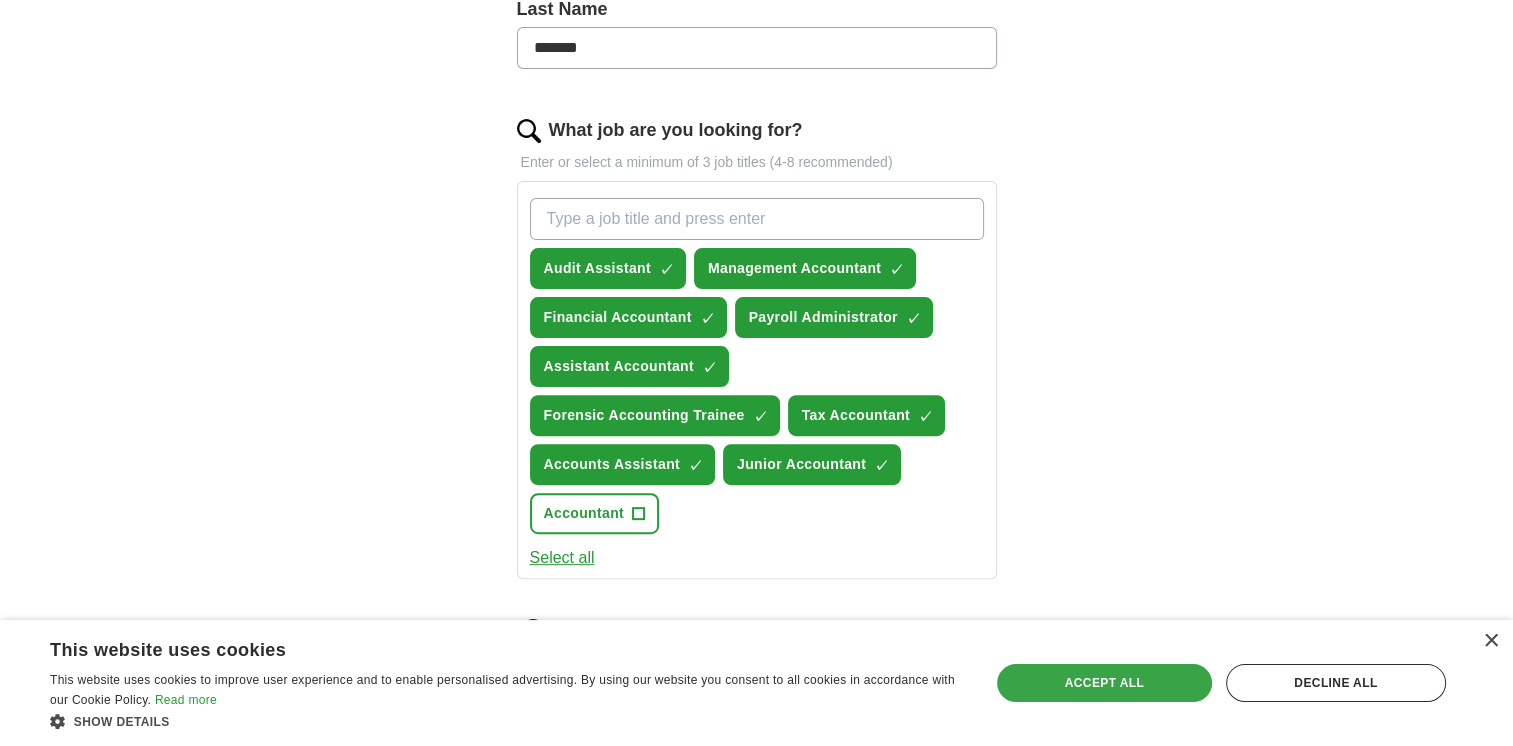 click on "Accept all" at bounding box center [1104, 683] 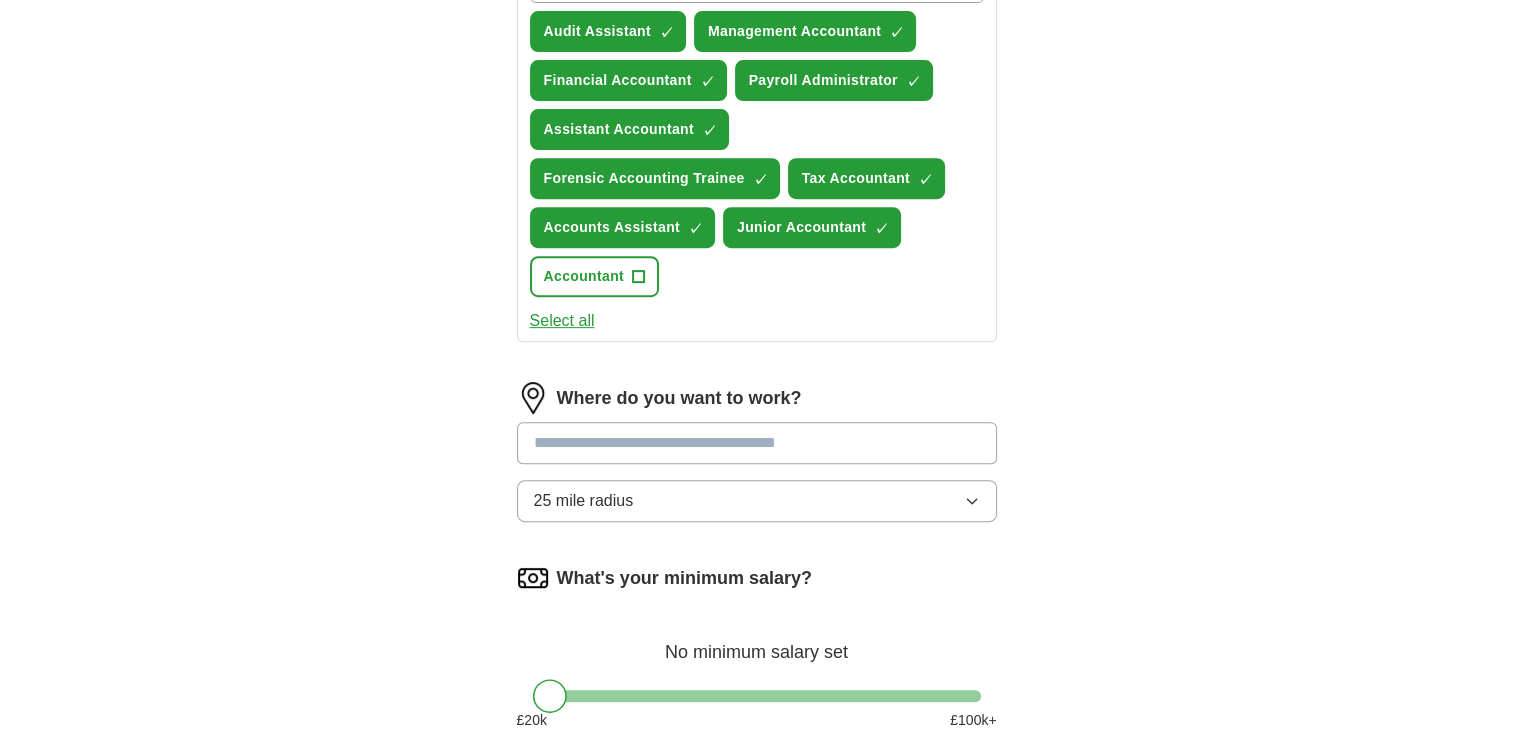 scroll, scrollTop: 863, scrollLeft: 0, axis: vertical 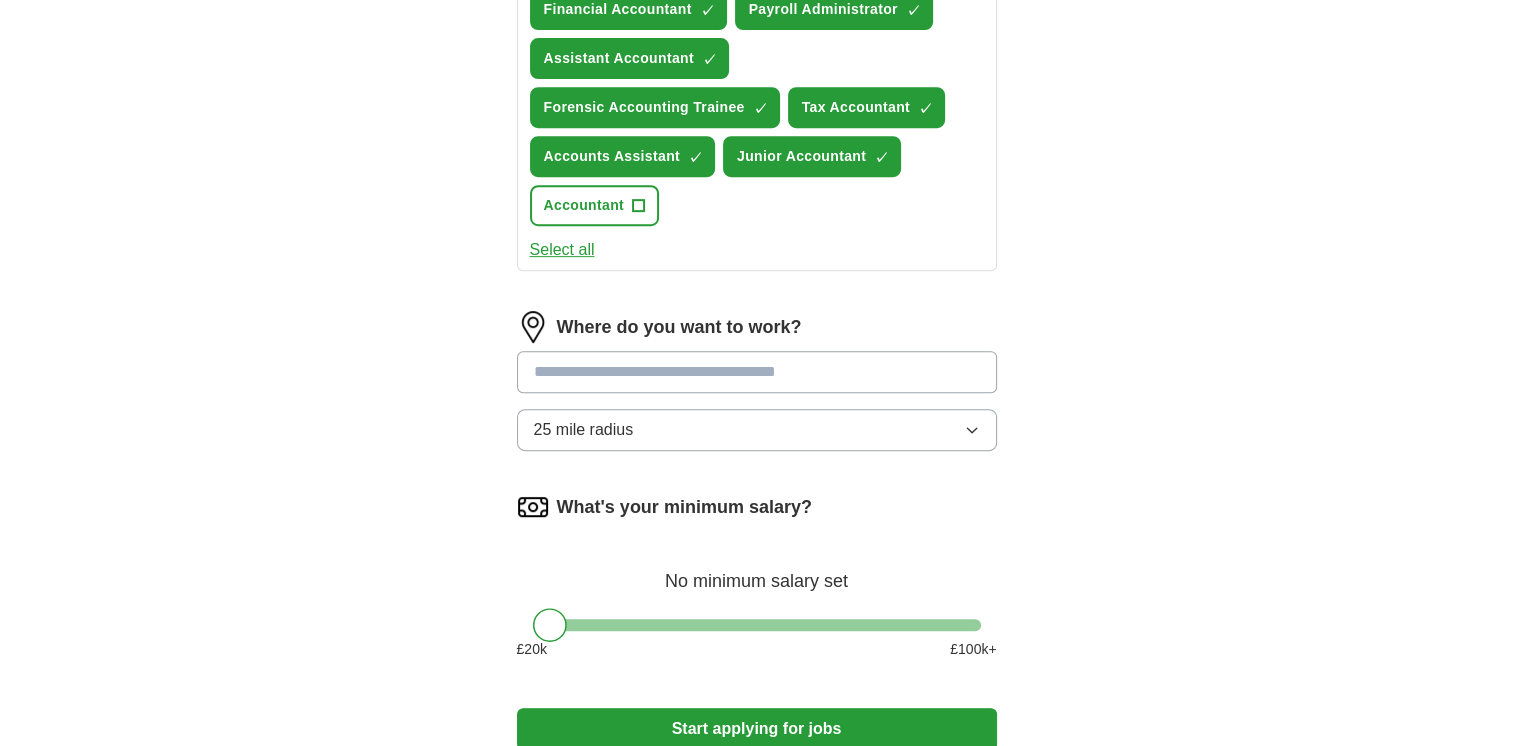 click at bounding box center [757, 372] 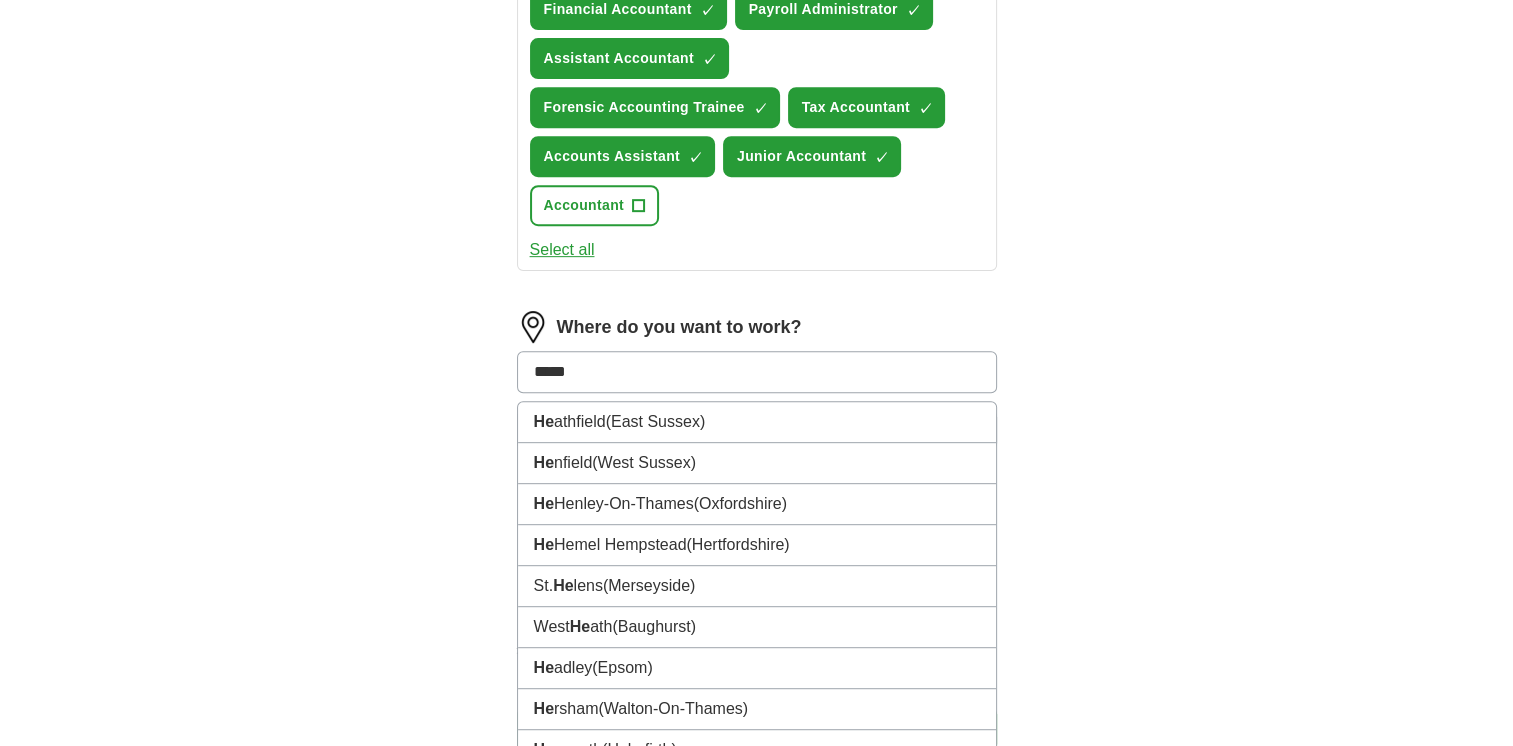 type on "*****" 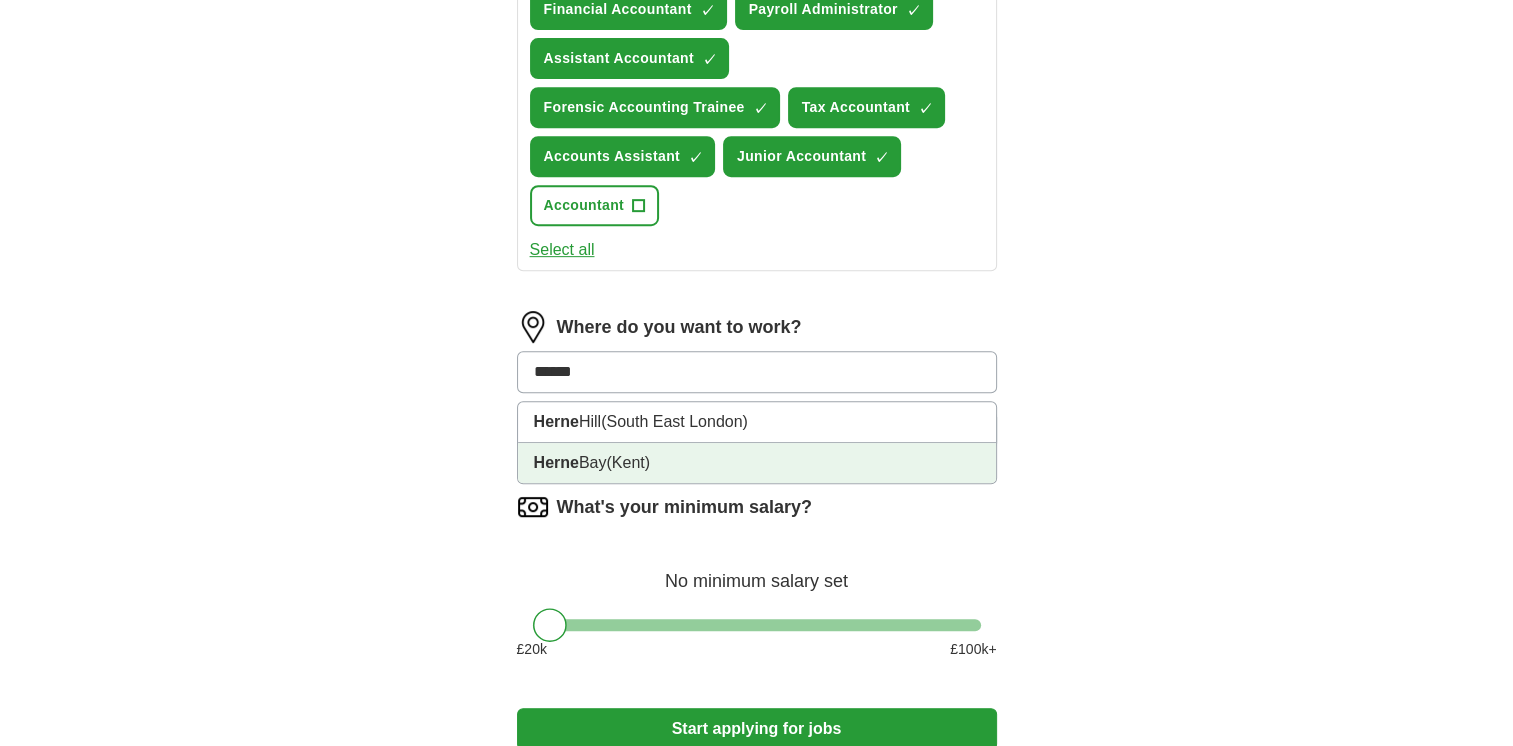 click on "[CITY] (Kent)" at bounding box center [757, 463] 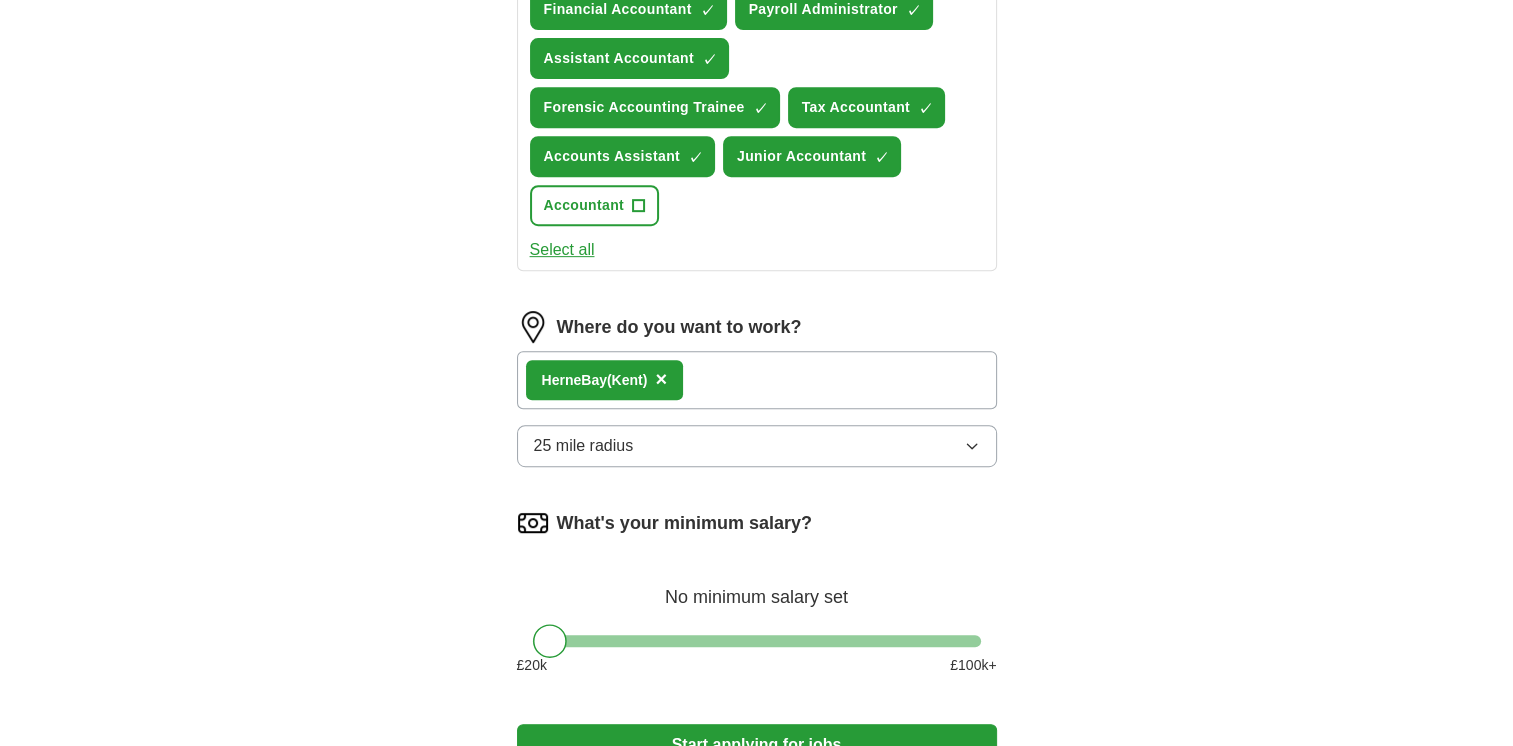 click on "25 mile radius" at bounding box center (757, 446) 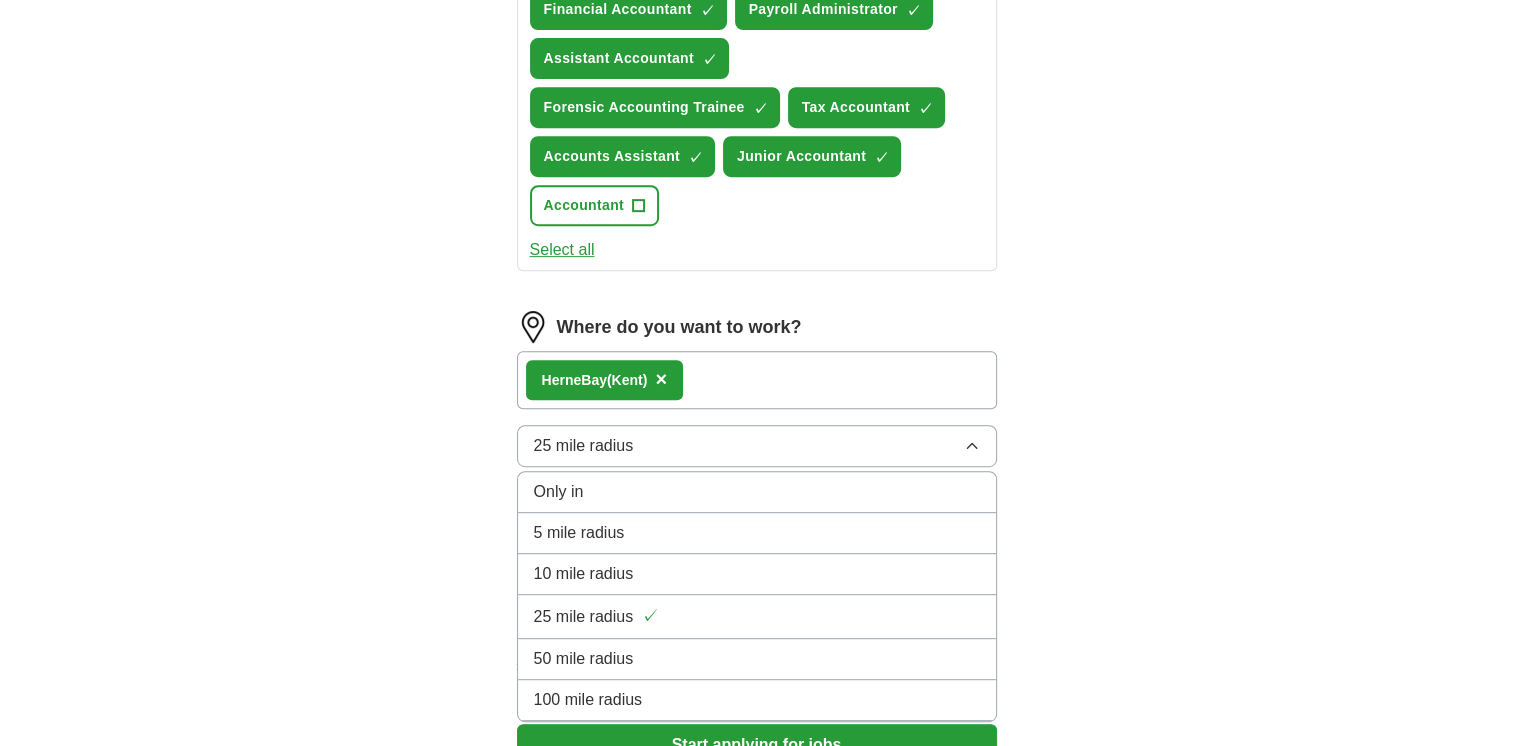 click on "100 mile radius" at bounding box center (757, 700) 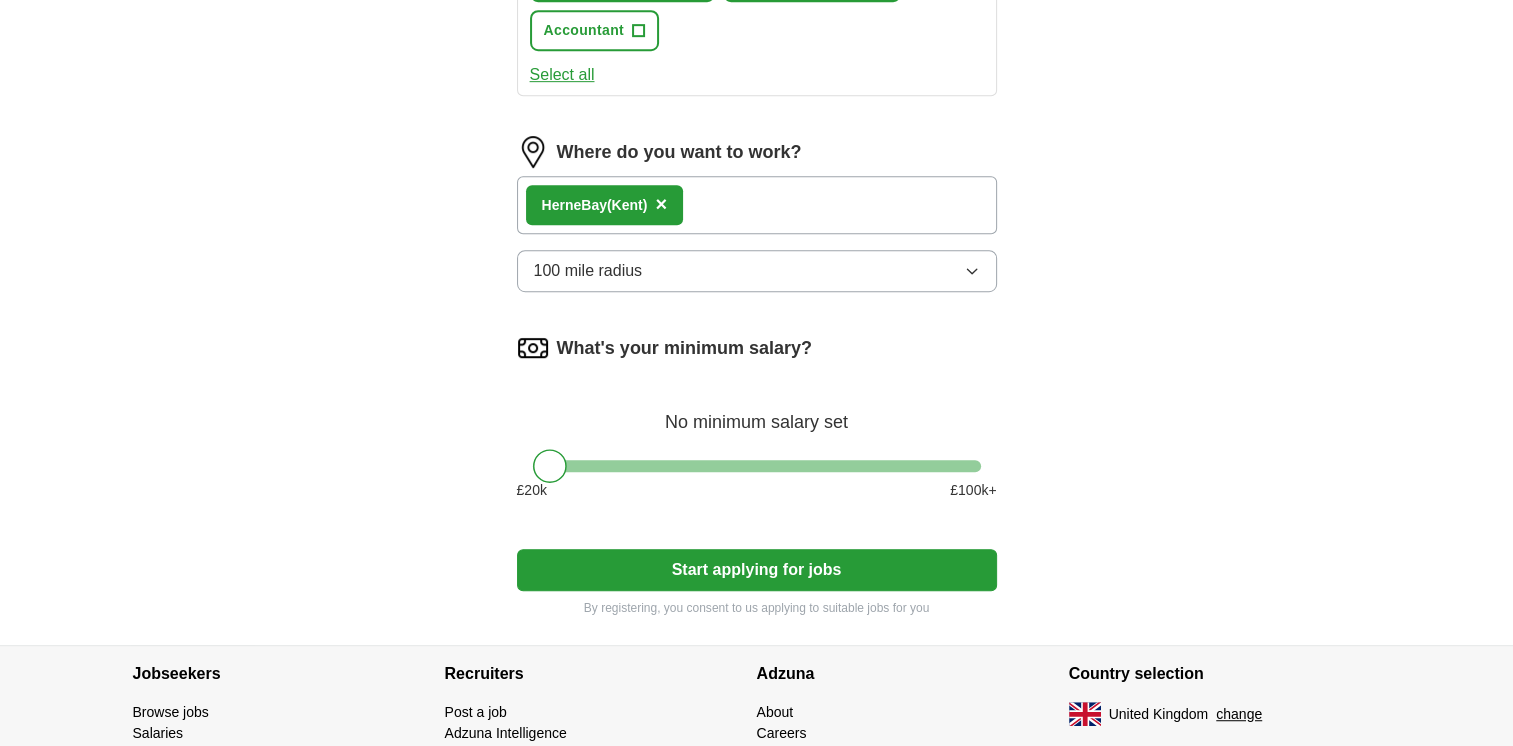 scroll, scrollTop: 1046, scrollLeft: 0, axis: vertical 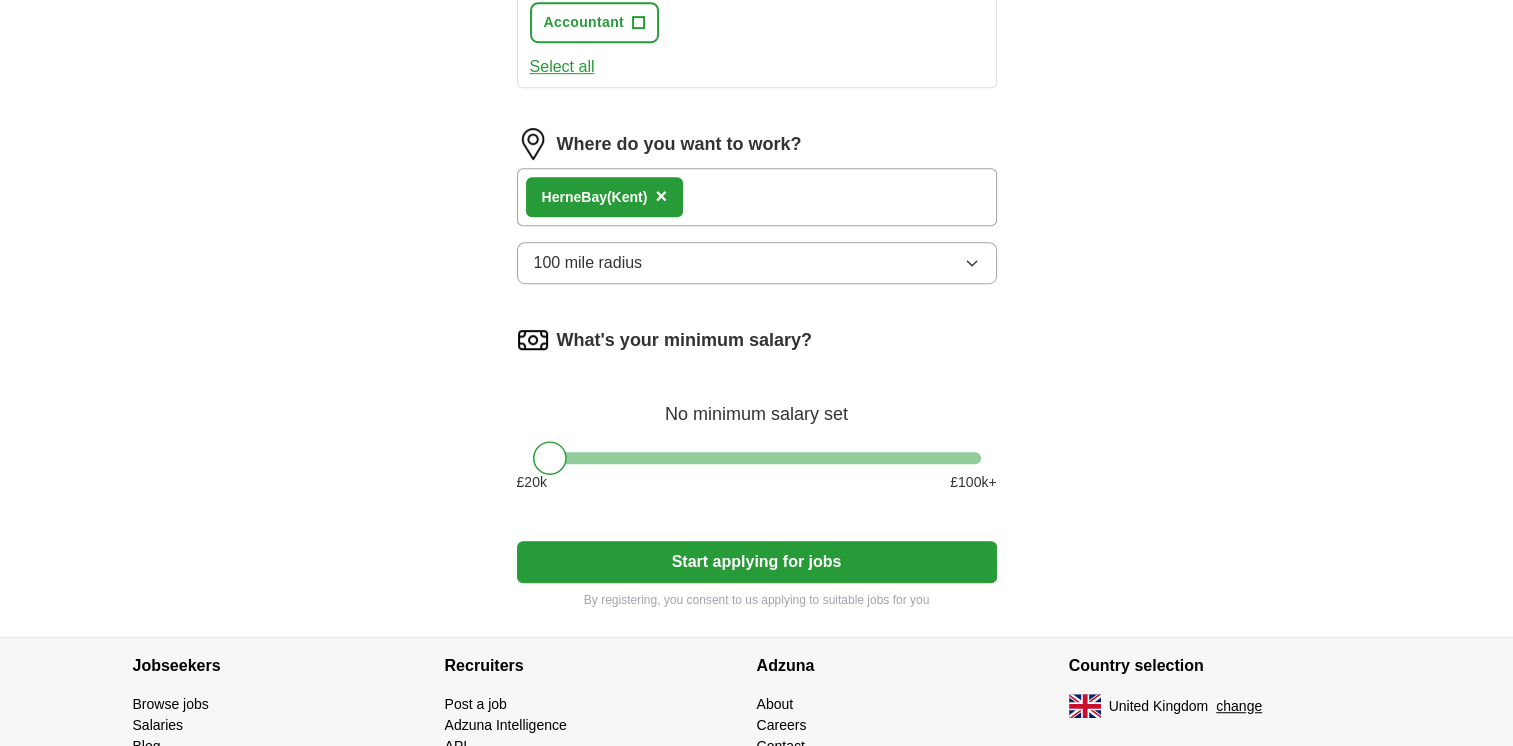 click at bounding box center [757, 458] 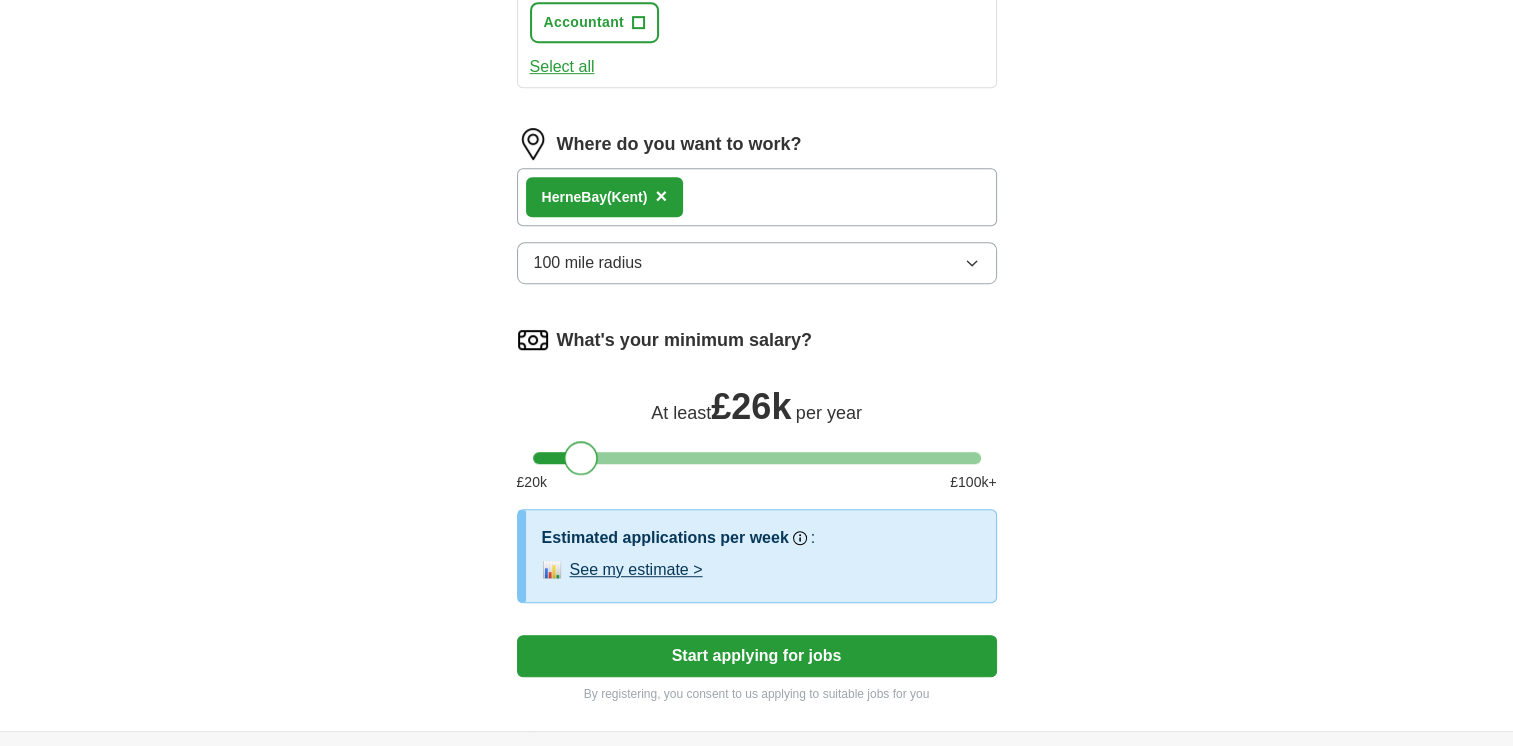 drag, startPoint x: 593, startPoint y: 447, endPoint x: 580, endPoint y: 454, distance: 14.764823 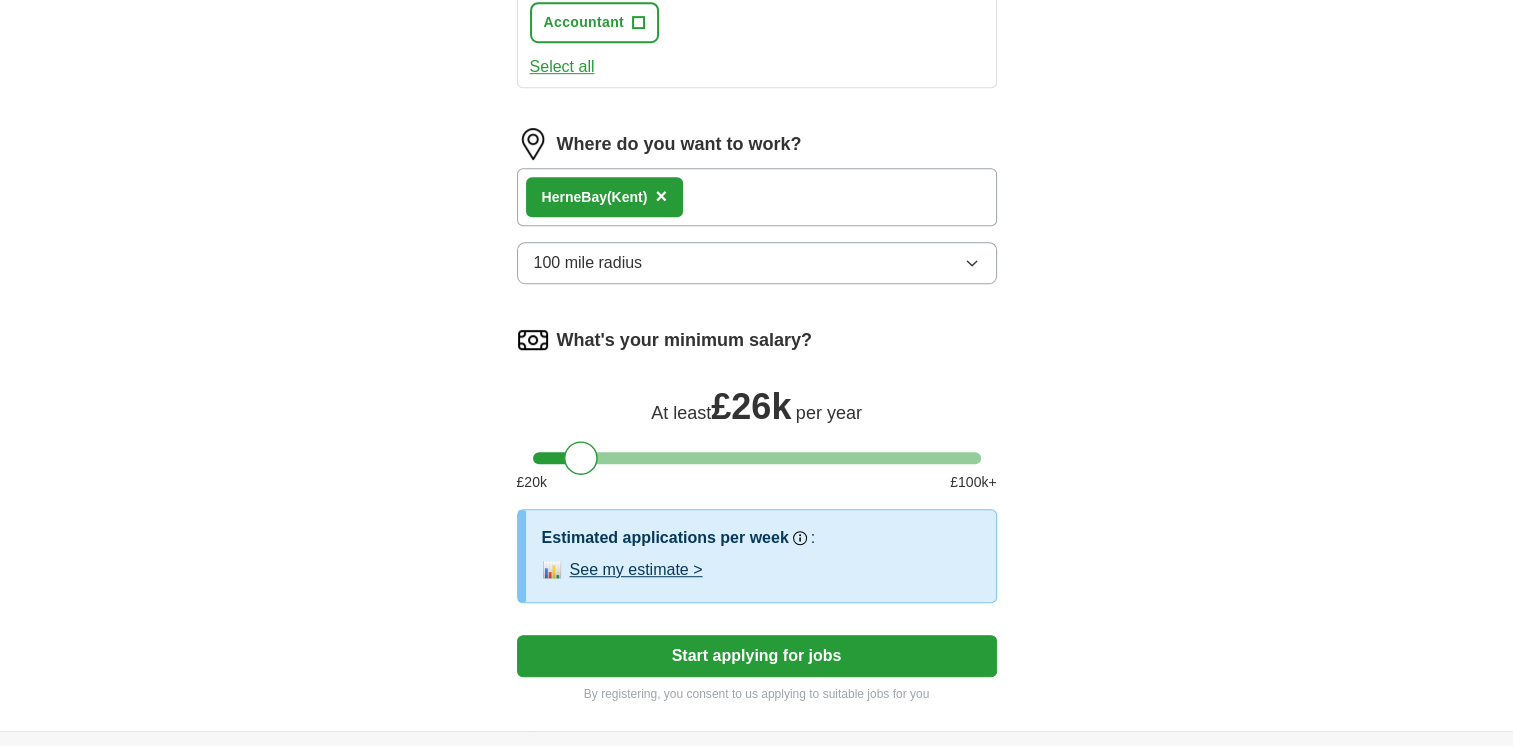 click on "See my estimate >" at bounding box center (636, 570) 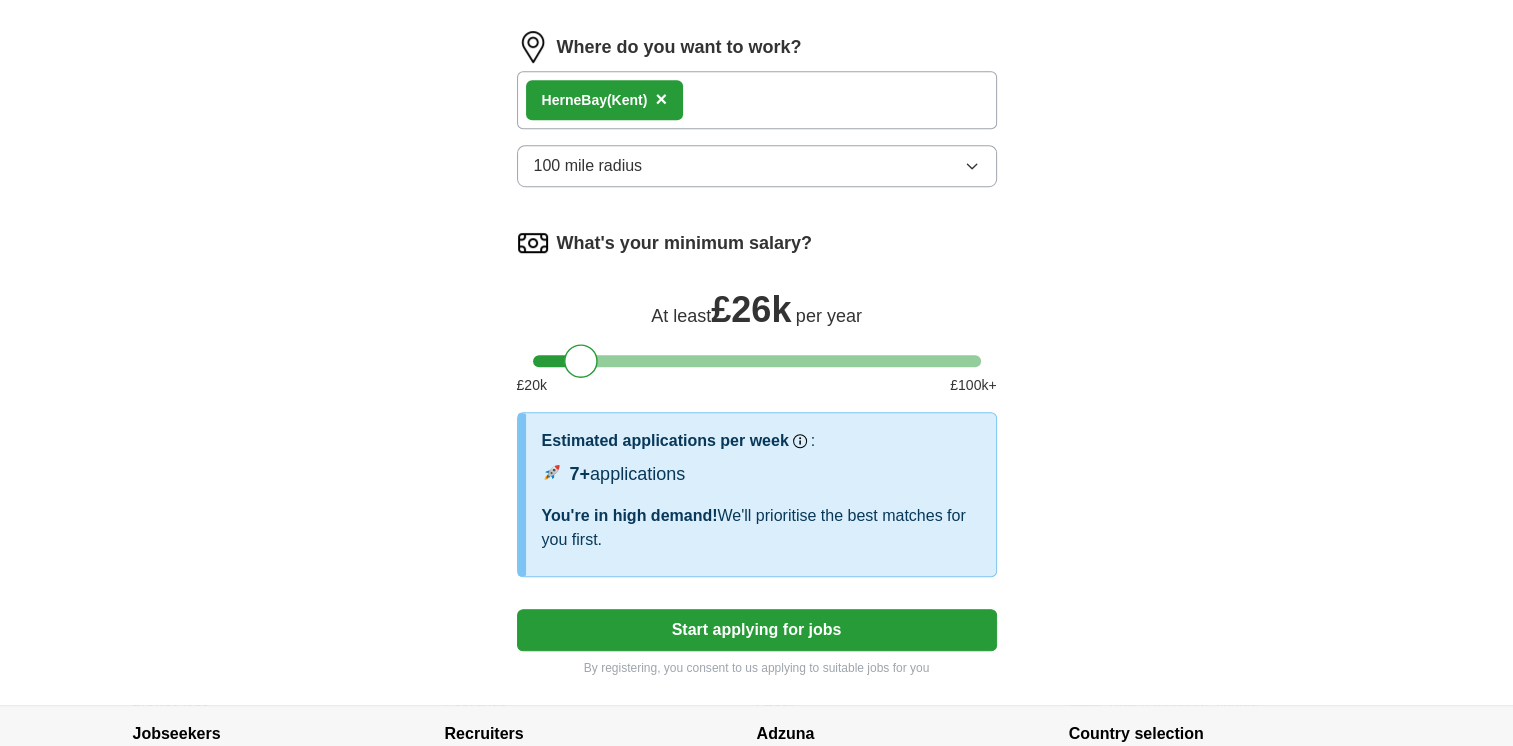 scroll, scrollTop: 1140, scrollLeft: 0, axis: vertical 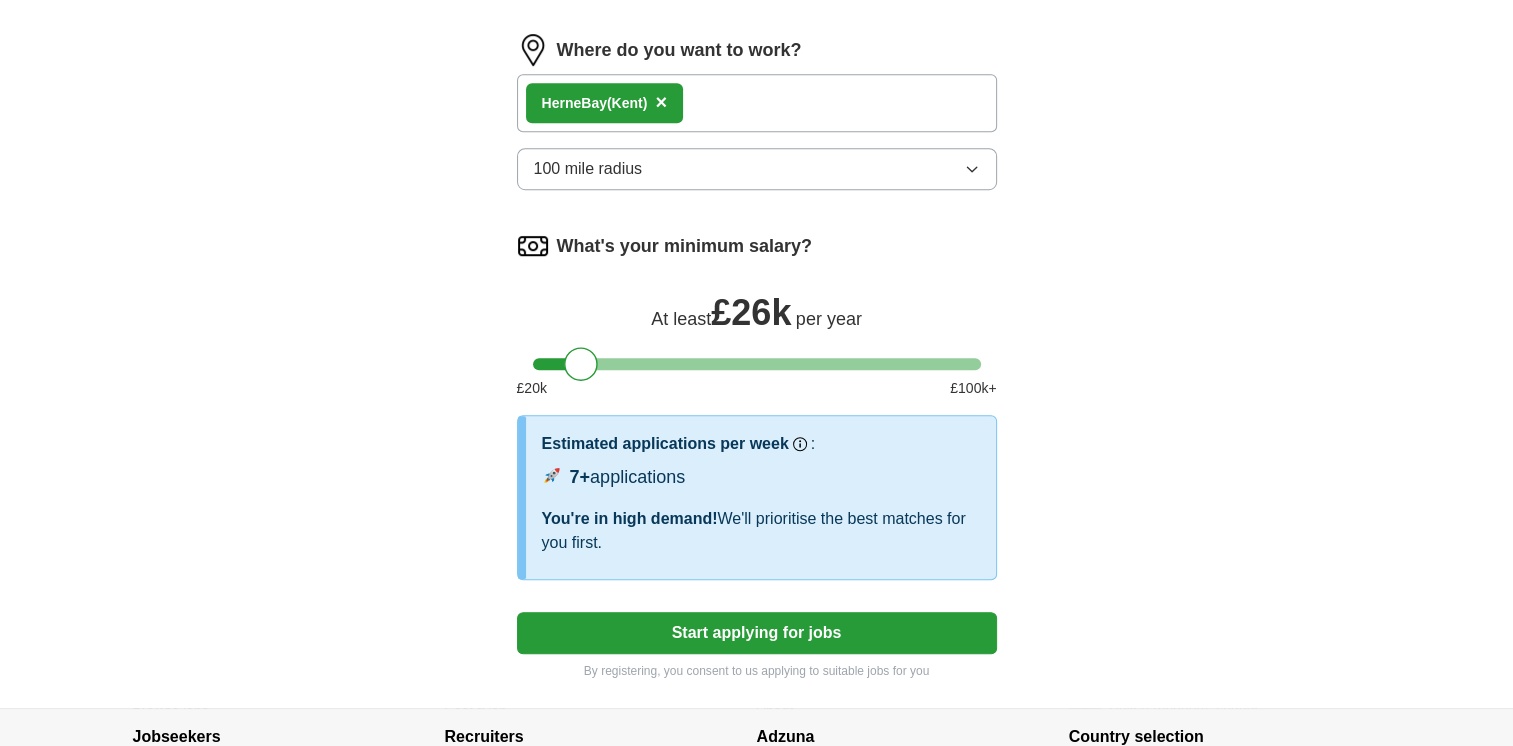 click on "Start applying for jobs" at bounding box center [757, 633] 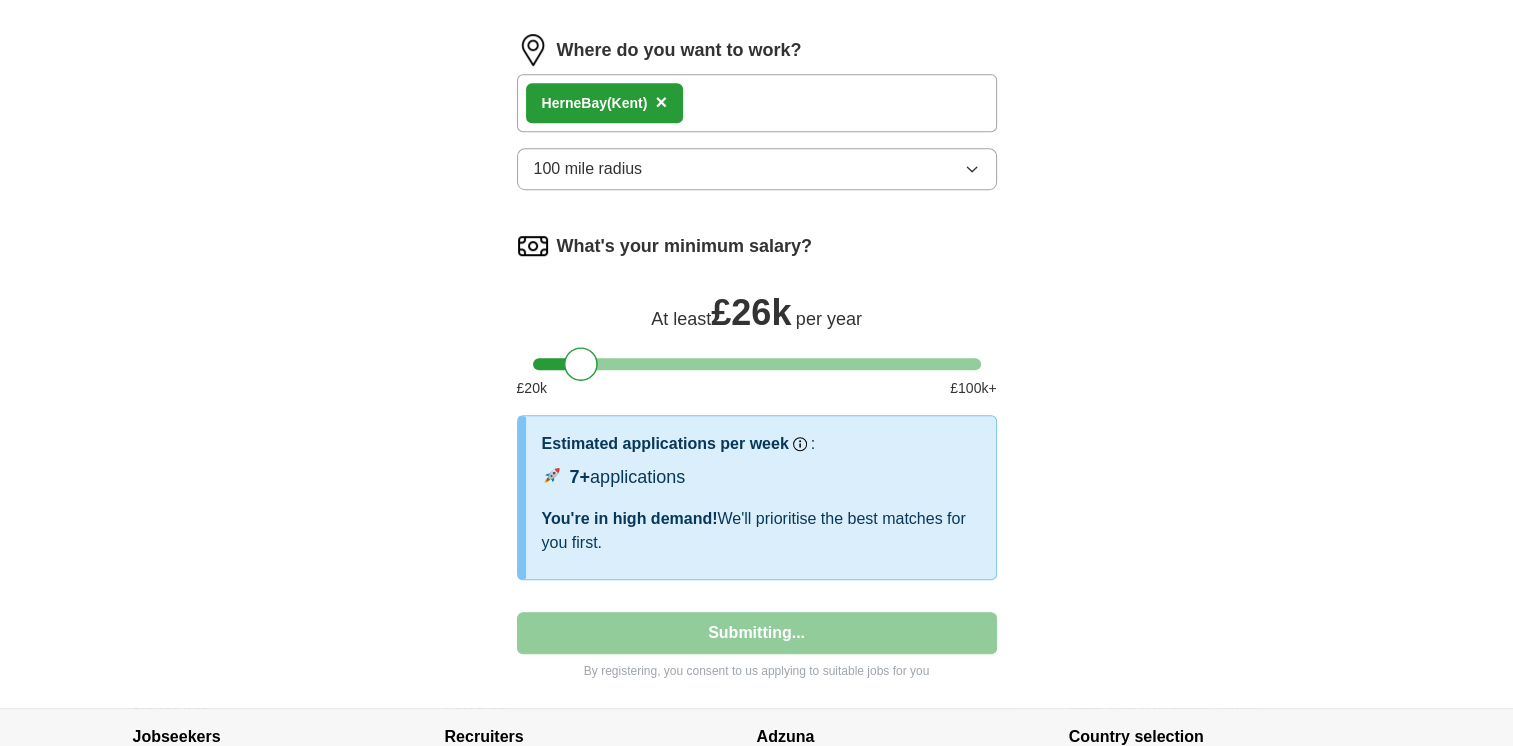 select on "**" 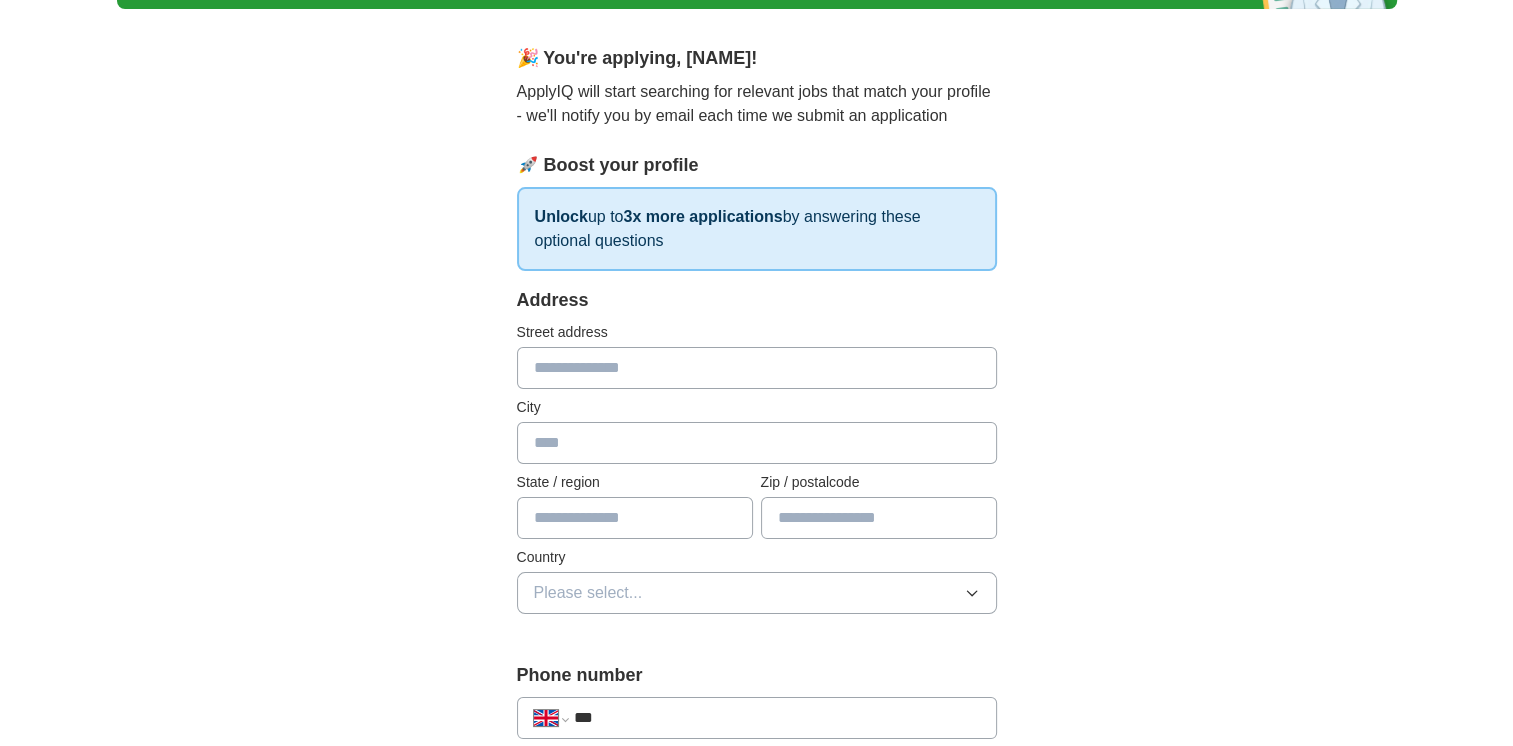 scroll, scrollTop: 155, scrollLeft: 0, axis: vertical 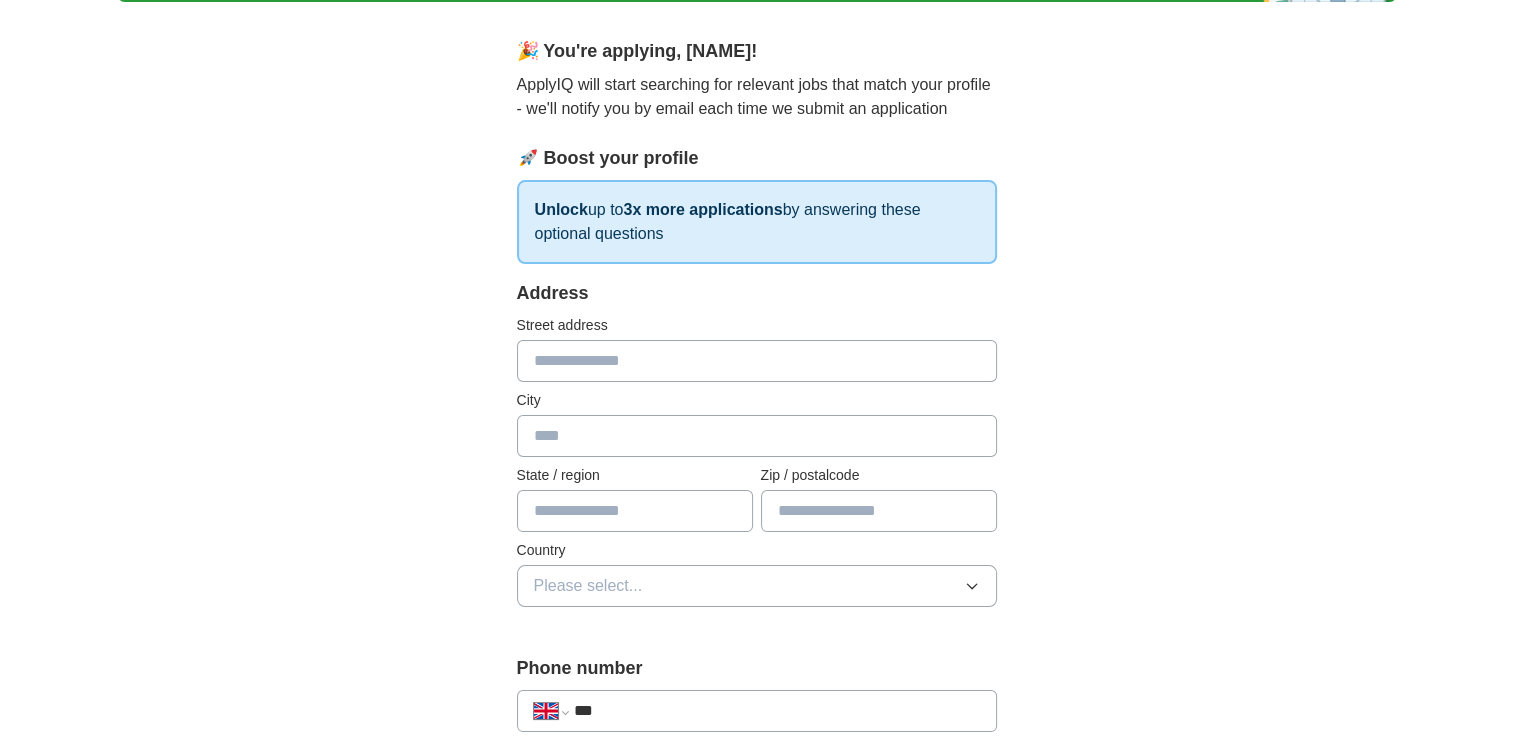click at bounding box center (757, 361) 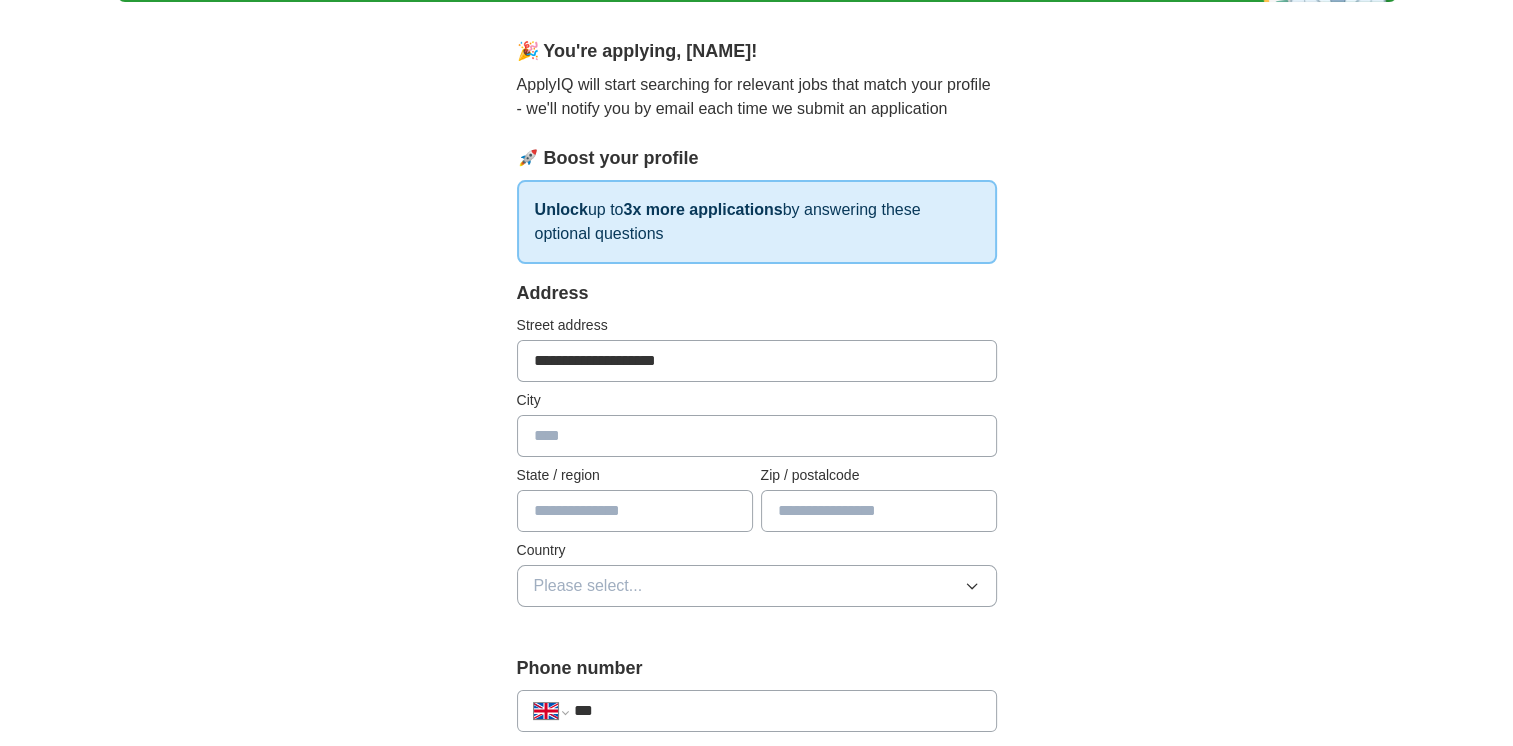 type on "**********" 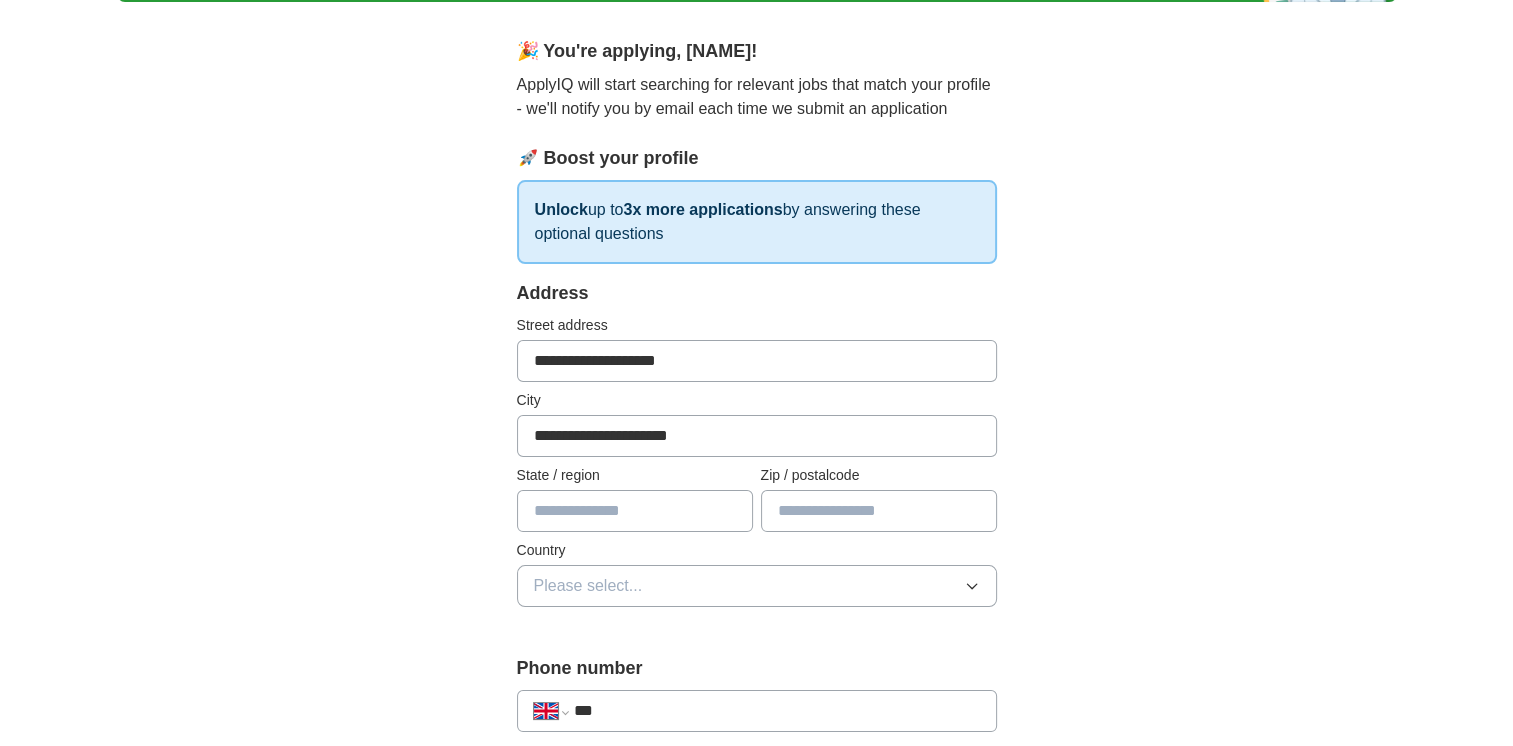 type on "**********" 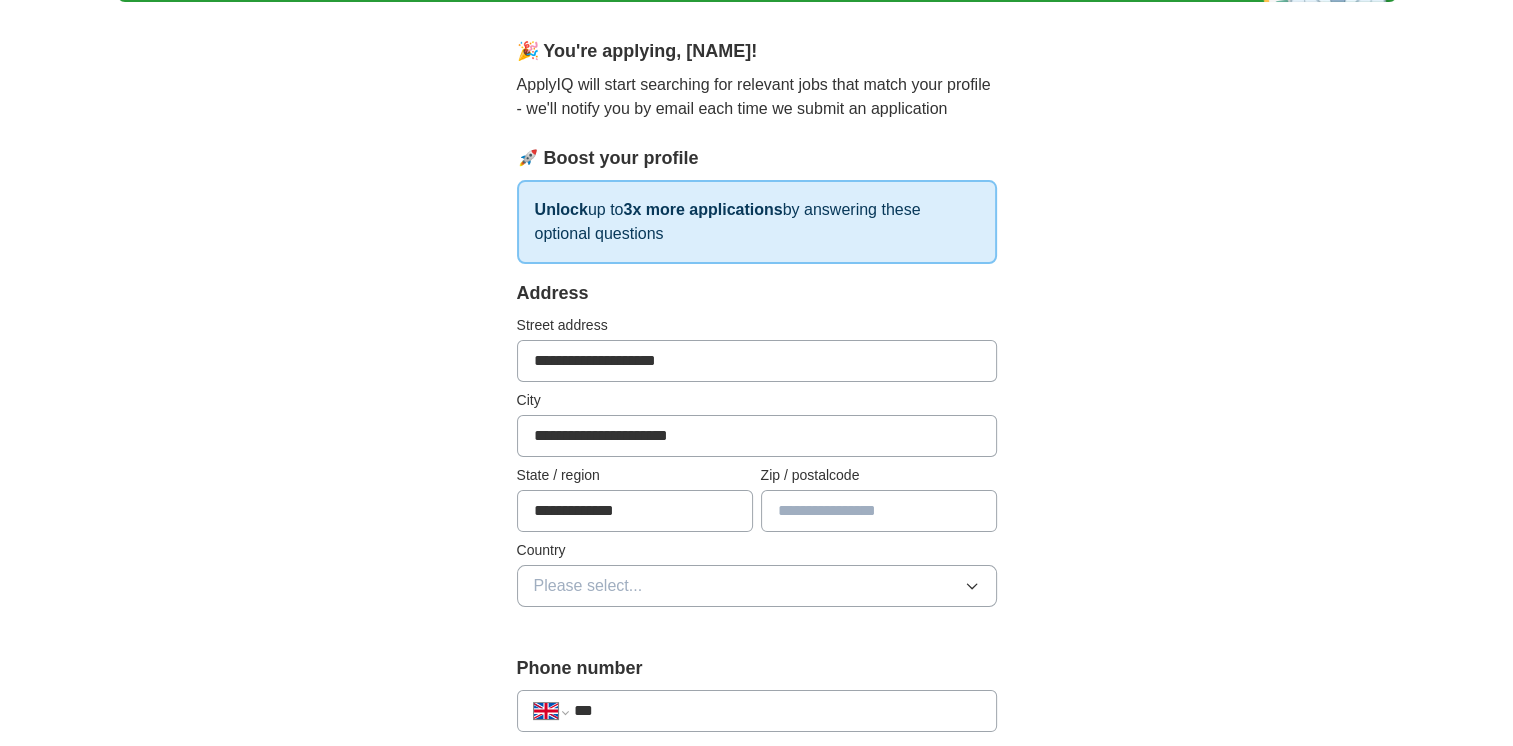type on "*******" 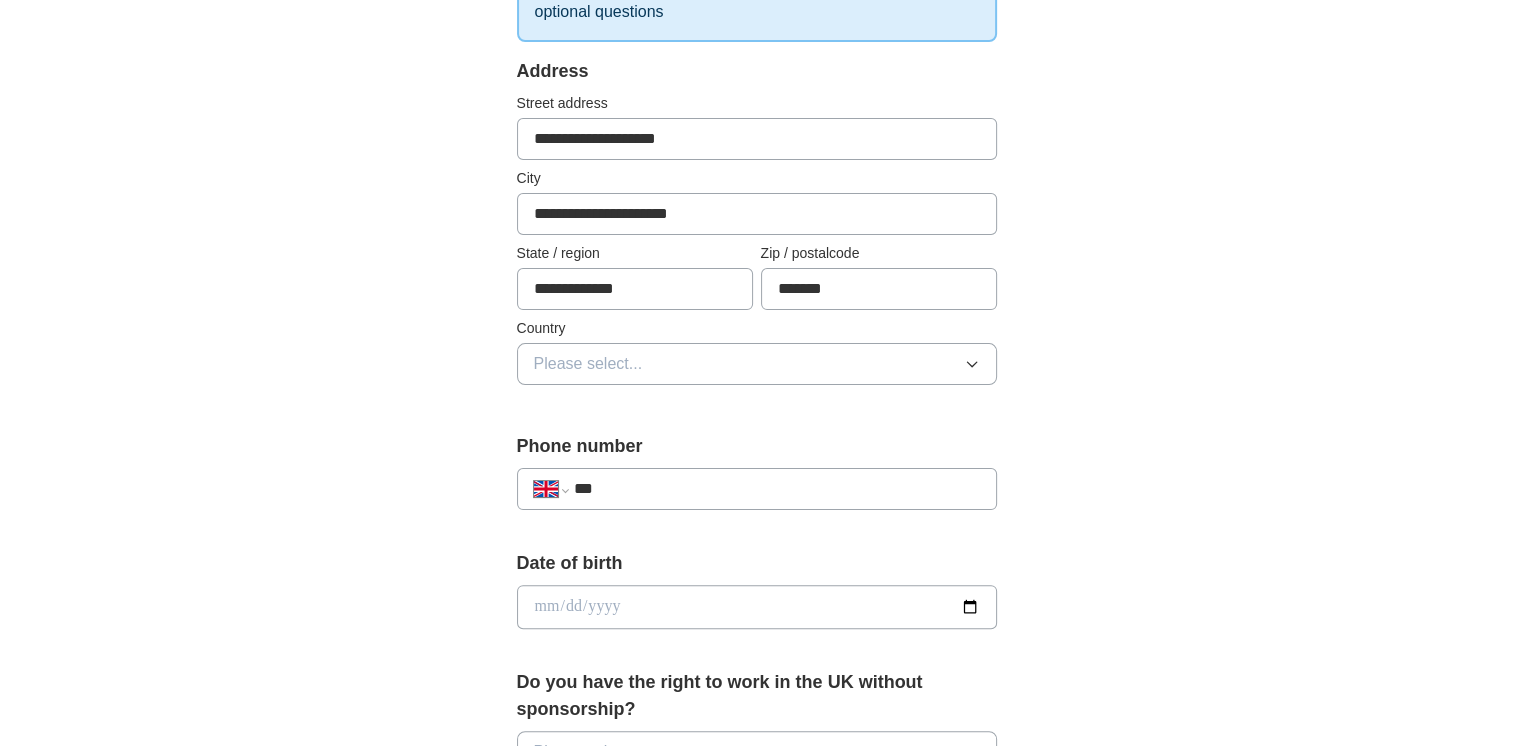scroll, scrollTop: 414, scrollLeft: 0, axis: vertical 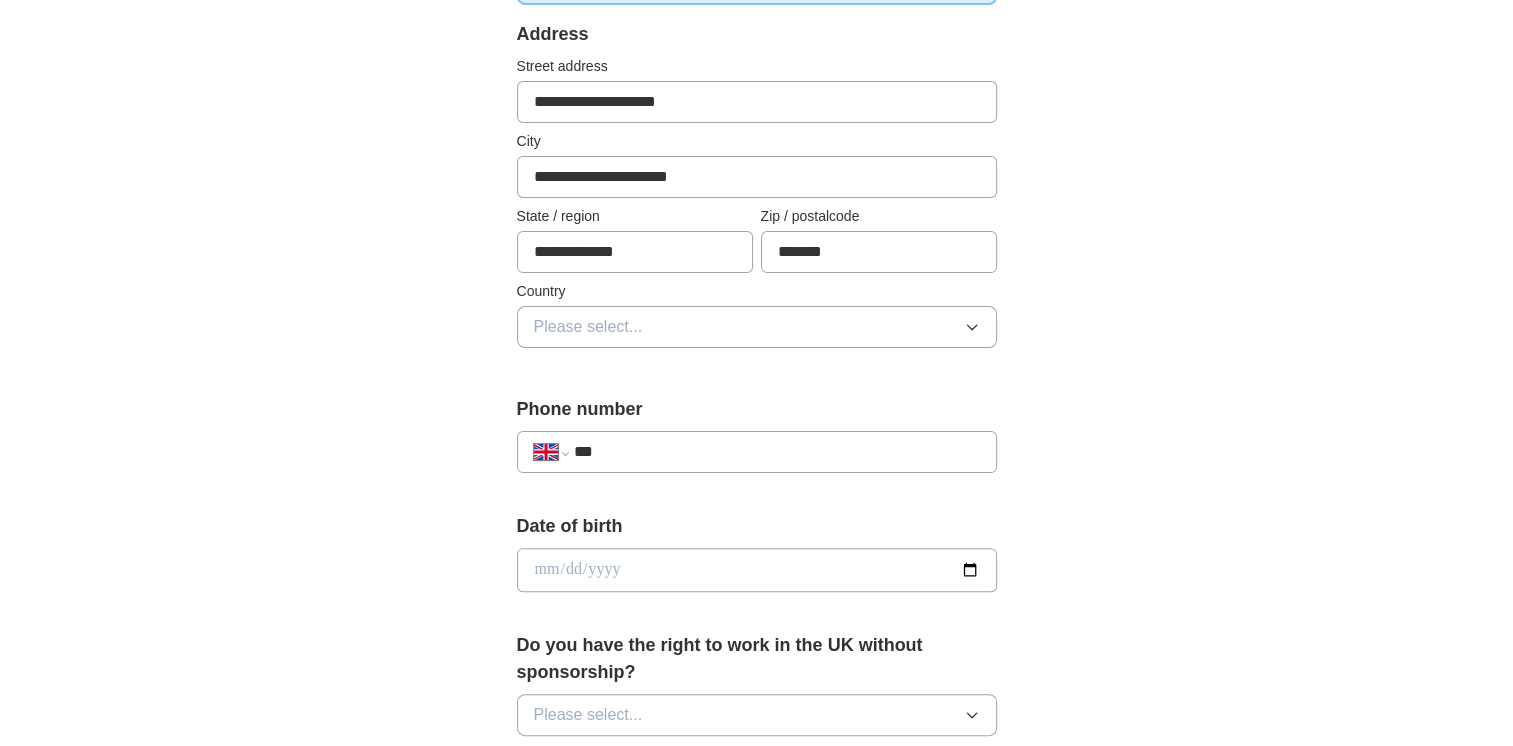 click on "Please select..." at bounding box center (757, 327) 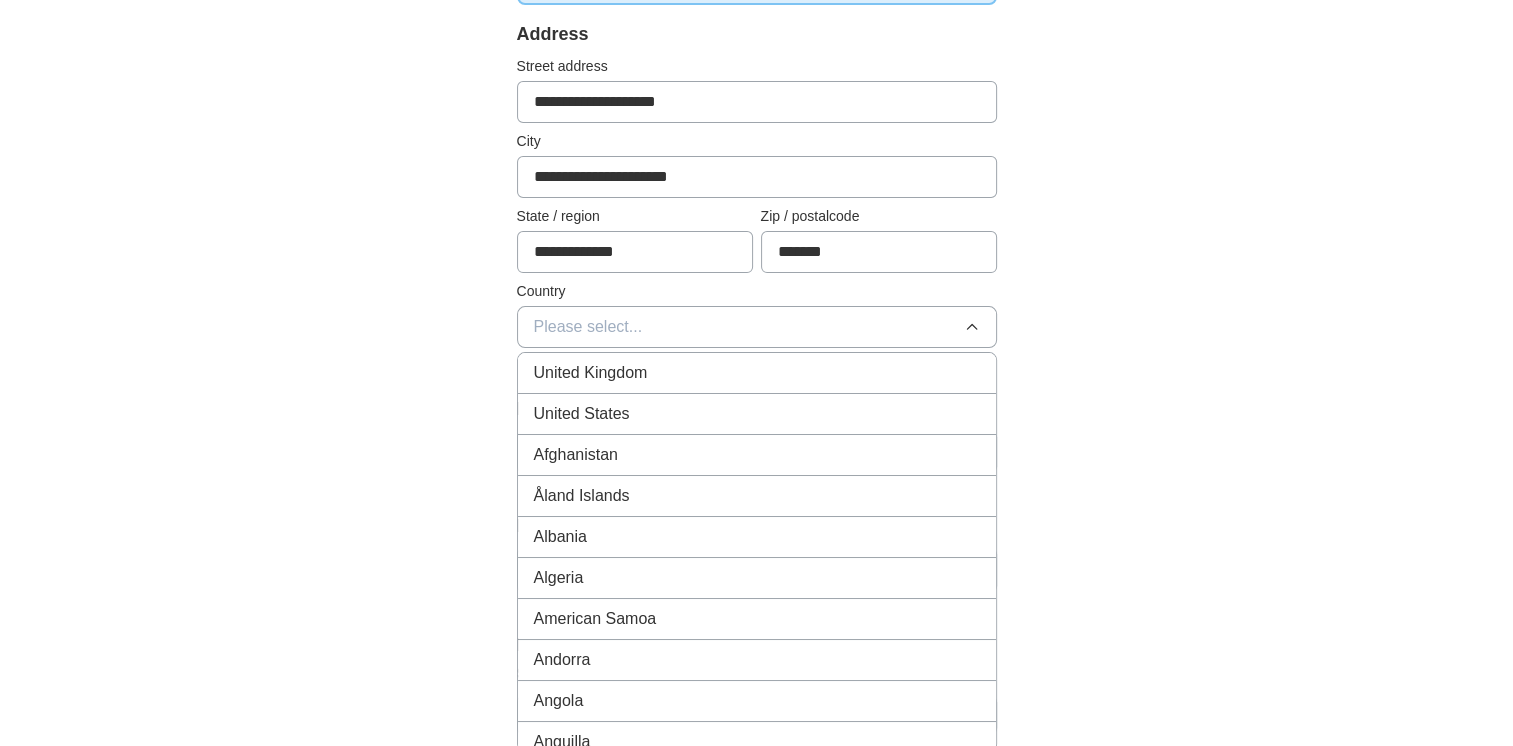 click on "United Kingdom" at bounding box center (757, 373) 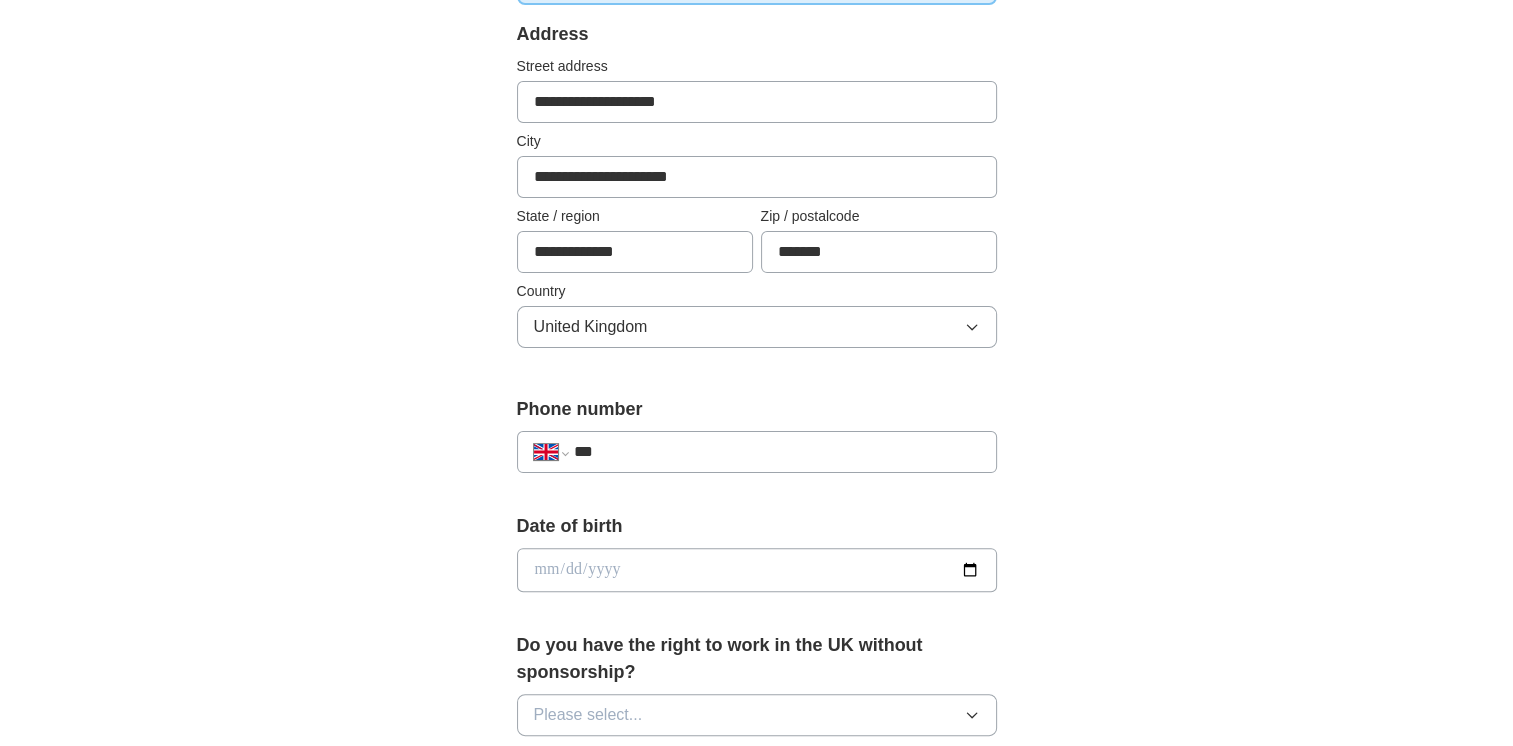 click on "***" at bounding box center (776, 452) 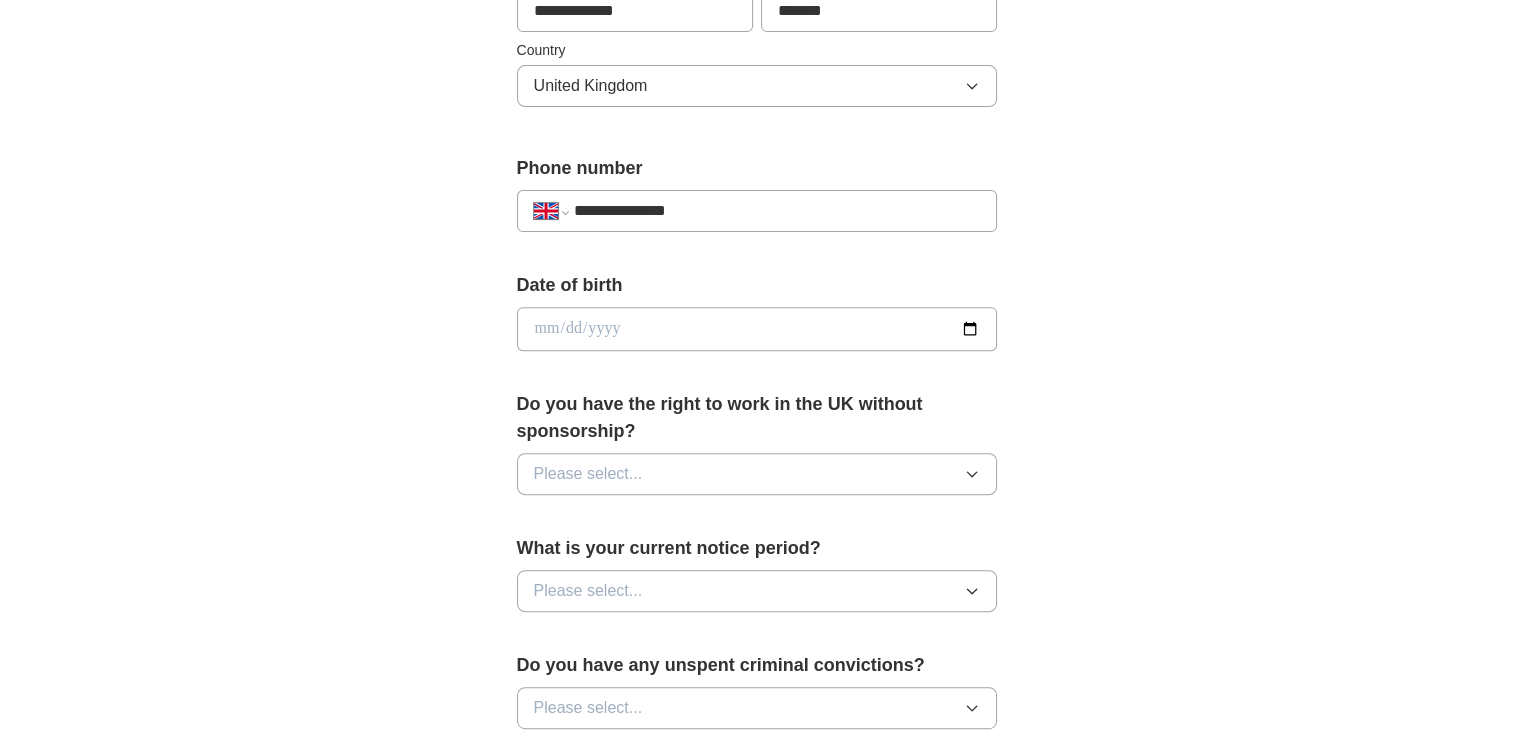 scroll, scrollTop: 656, scrollLeft: 0, axis: vertical 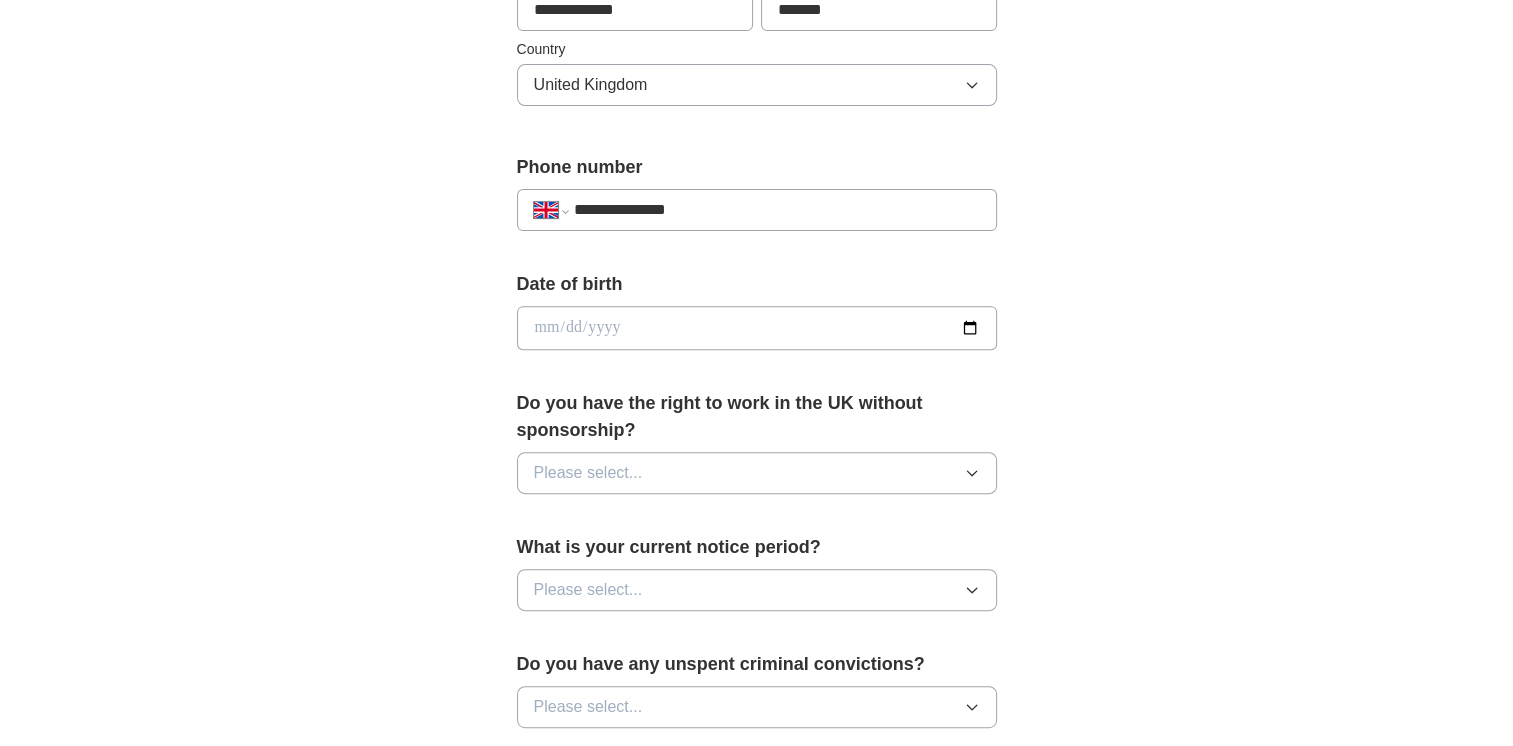 click at bounding box center (757, 328) 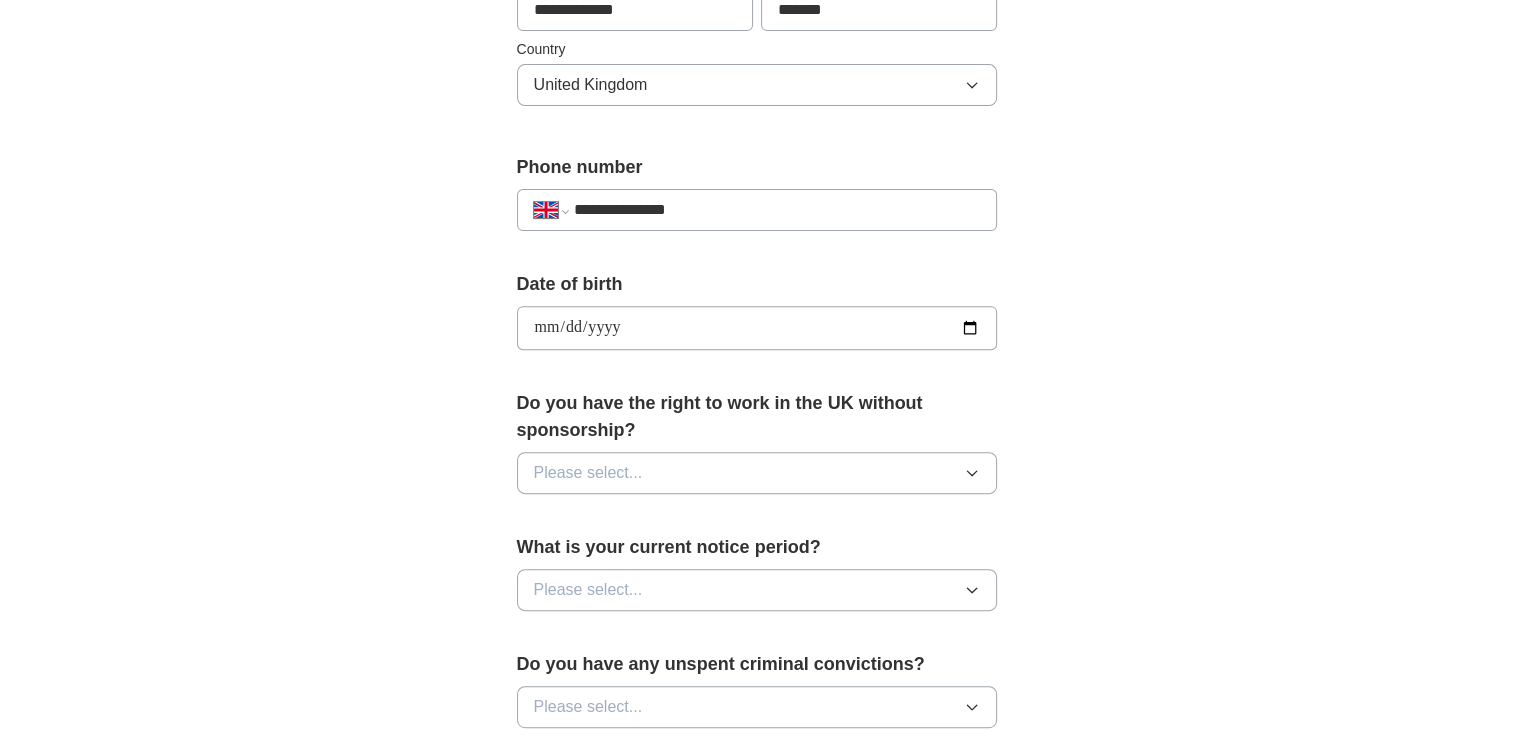 type on "**********" 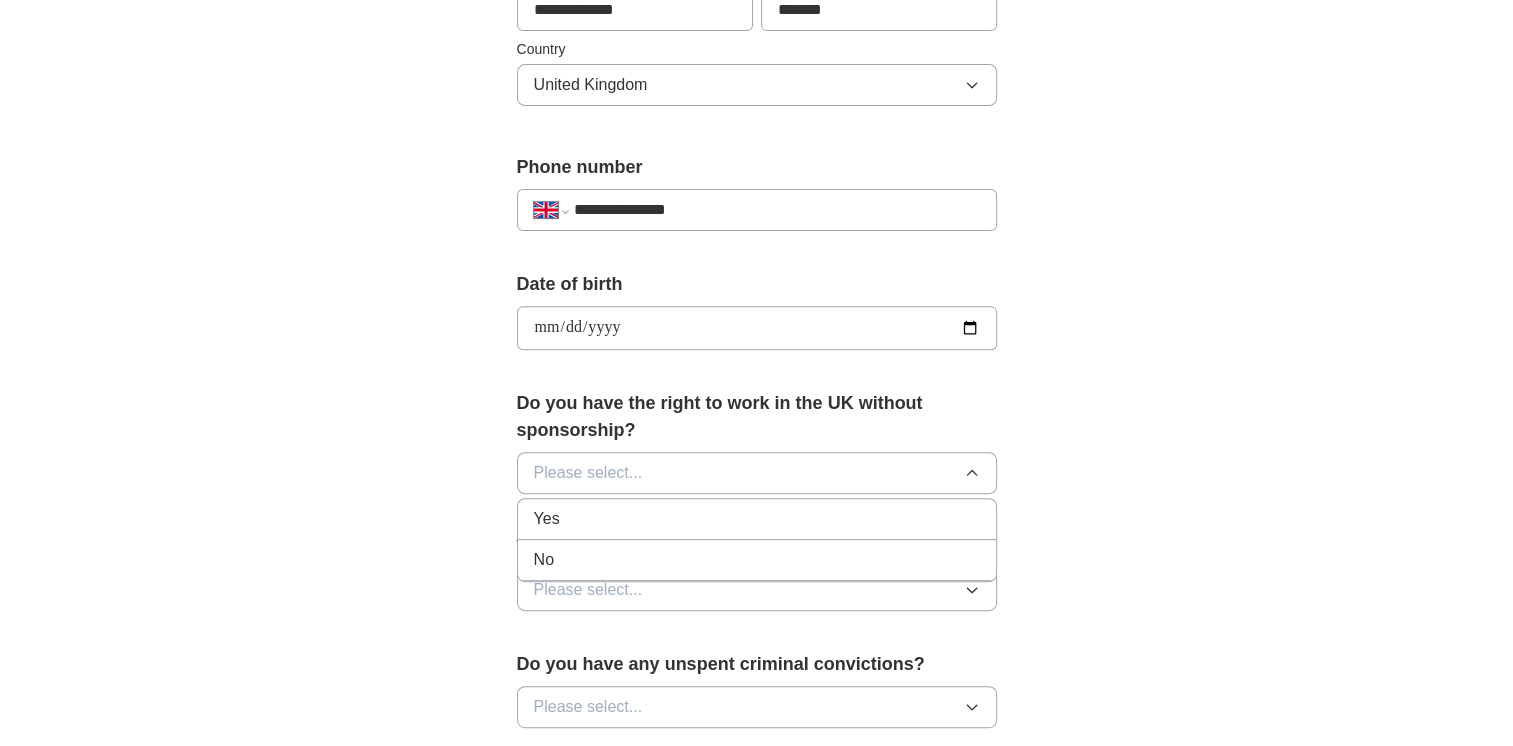 click on "Yes" at bounding box center [757, 519] 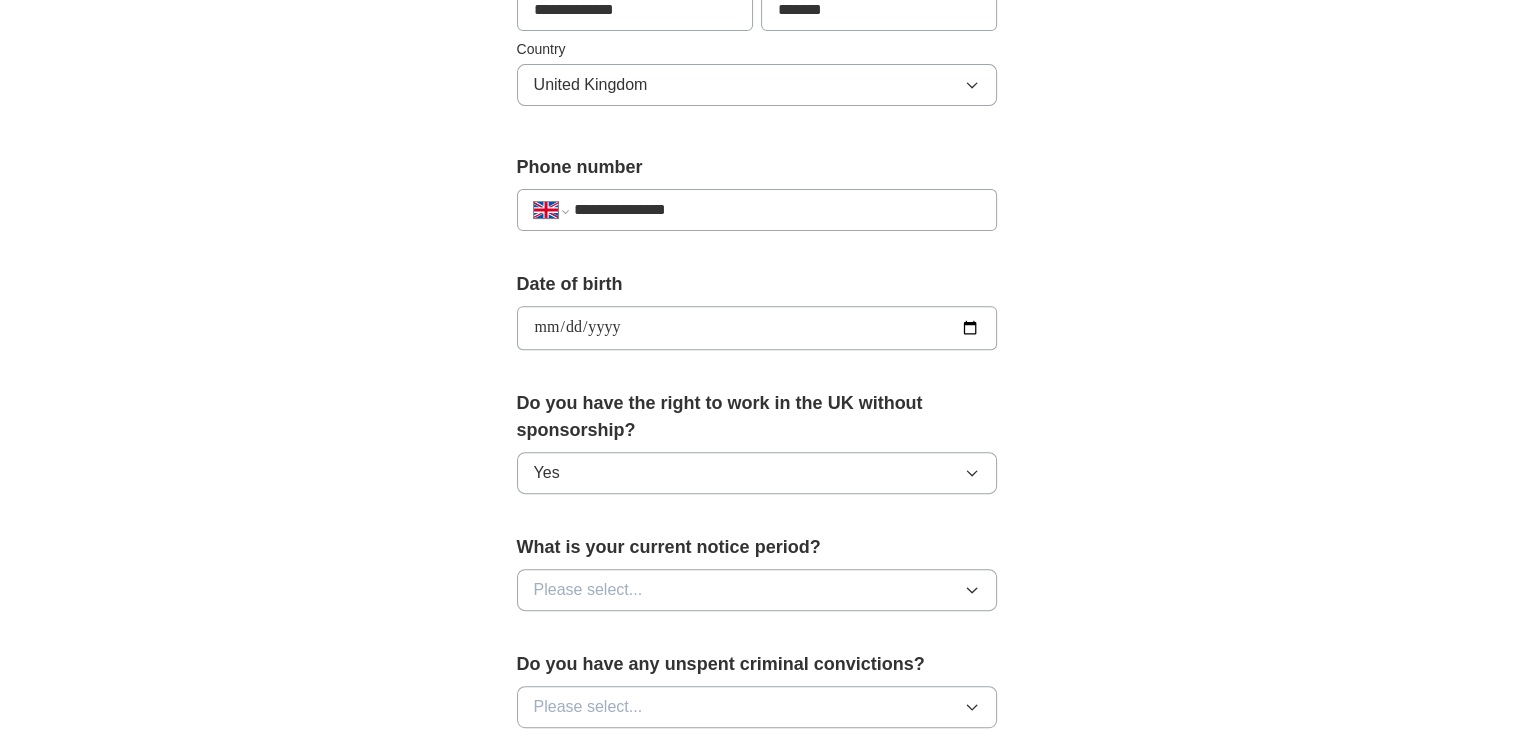 click on "Please select..." at bounding box center [757, 590] 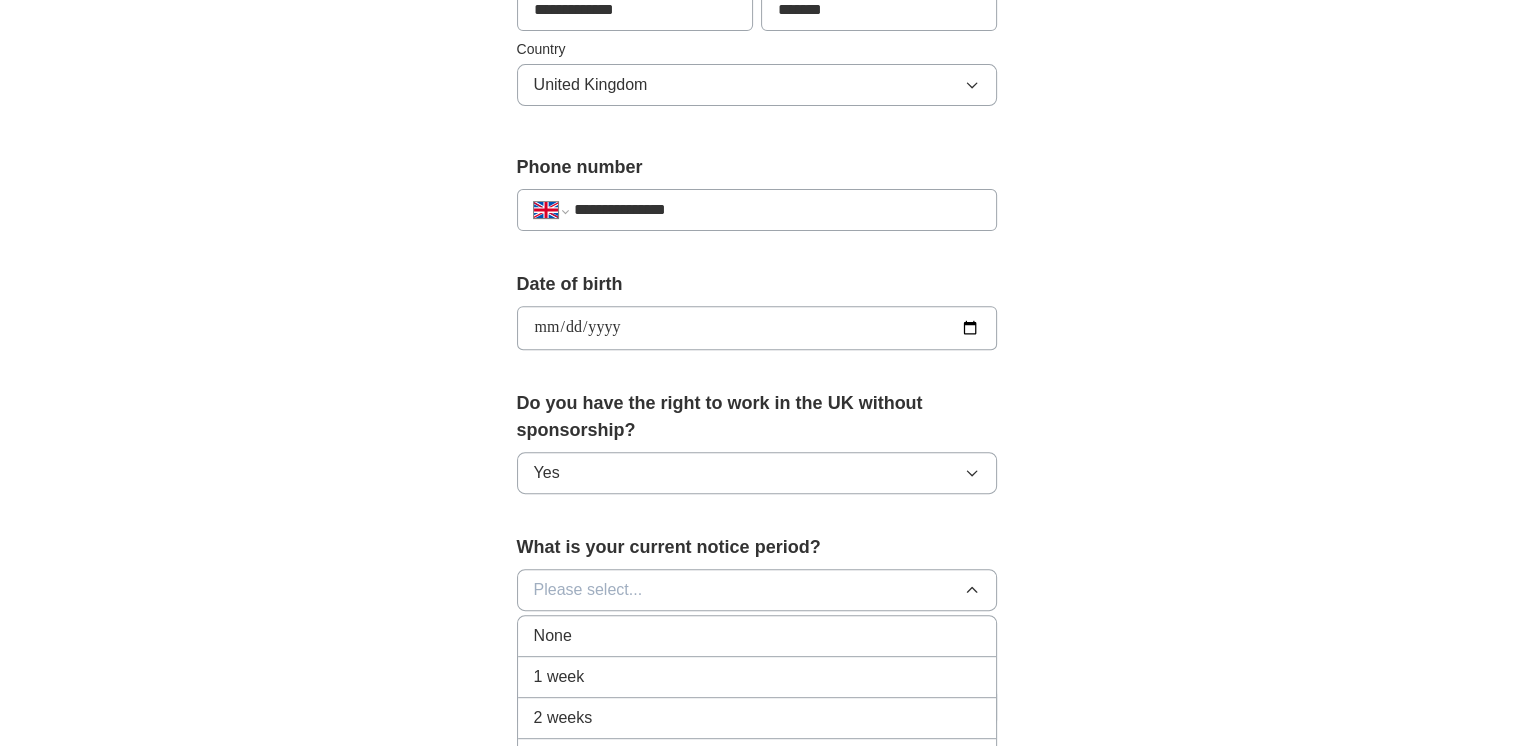 click on "2 weeks" at bounding box center (757, 718) 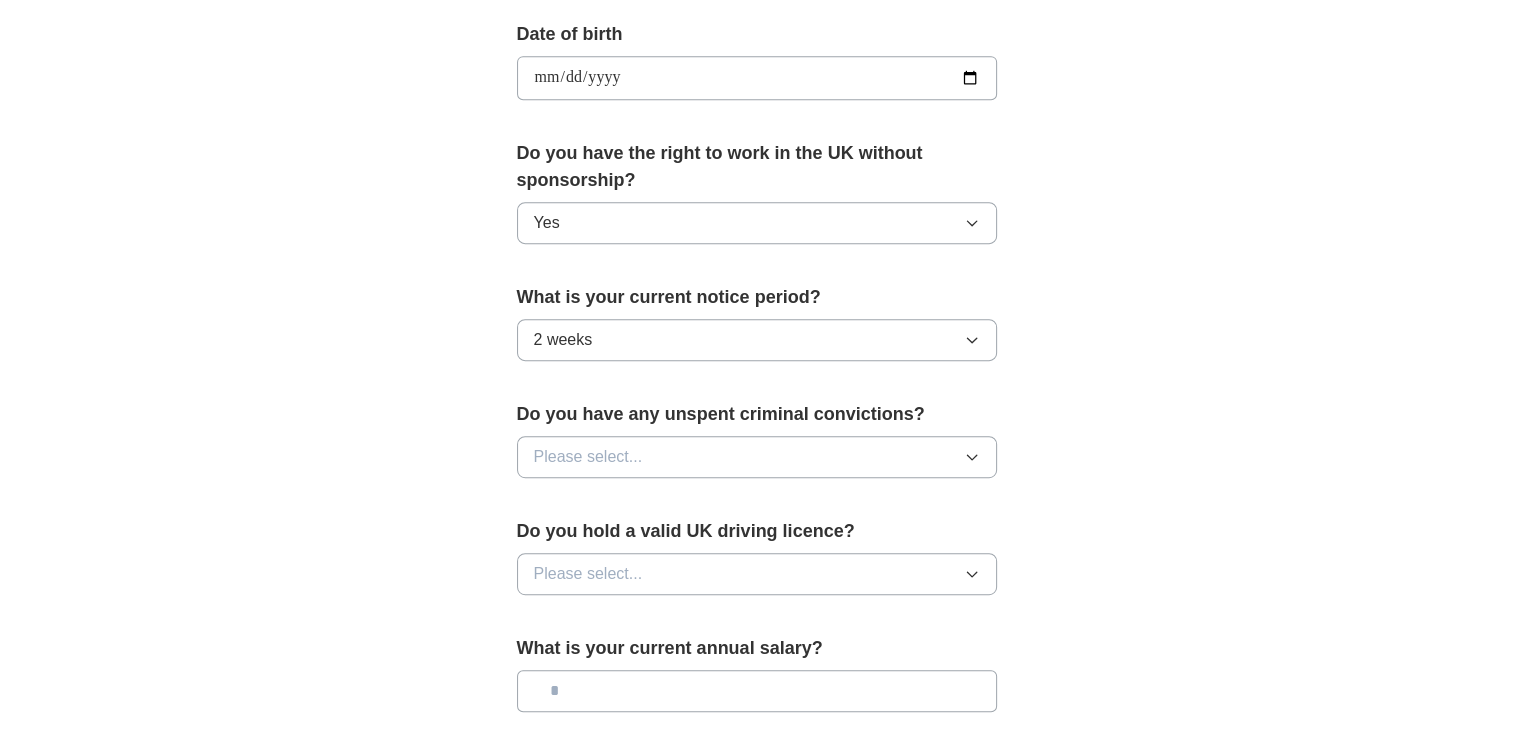 scroll, scrollTop: 965, scrollLeft: 0, axis: vertical 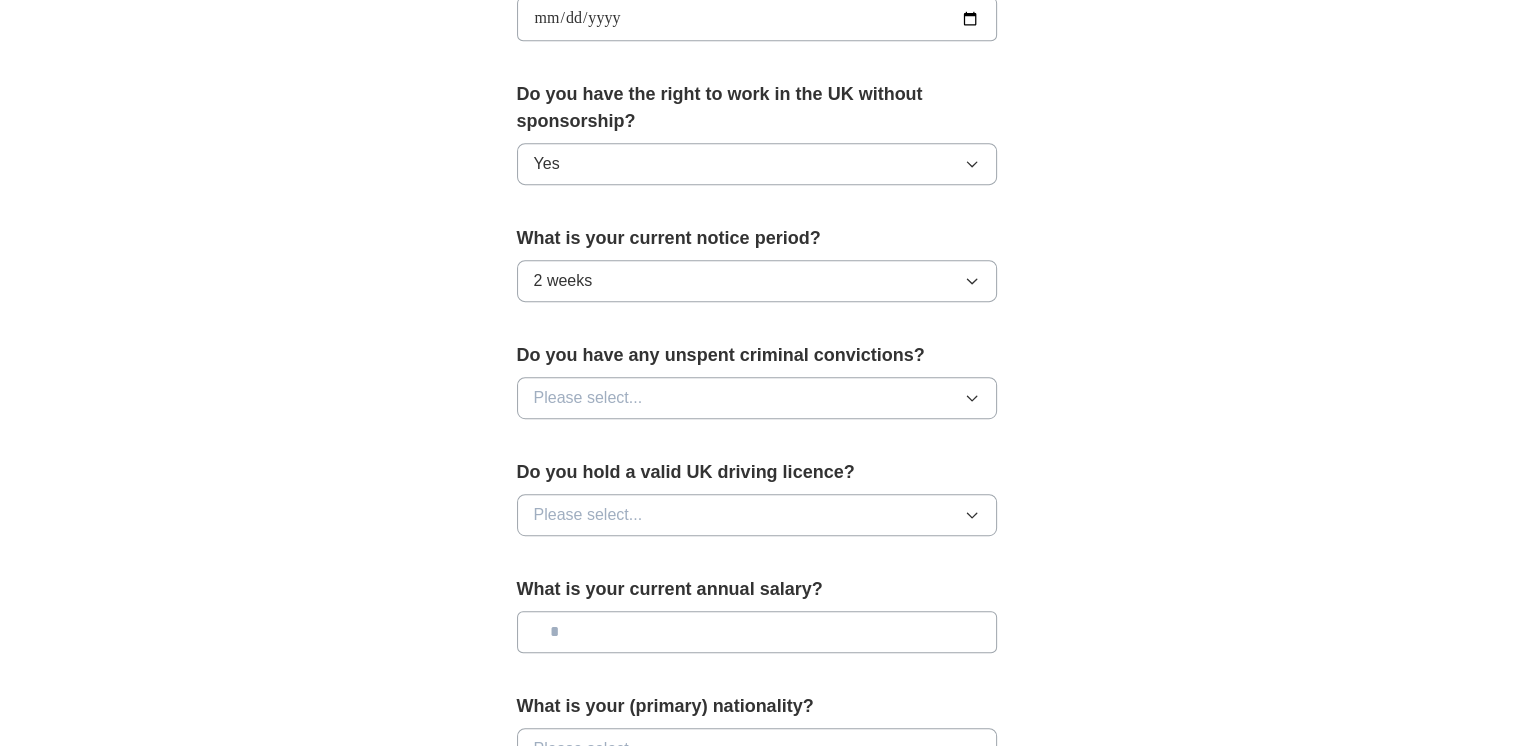 click on "Please select..." at bounding box center [757, 398] 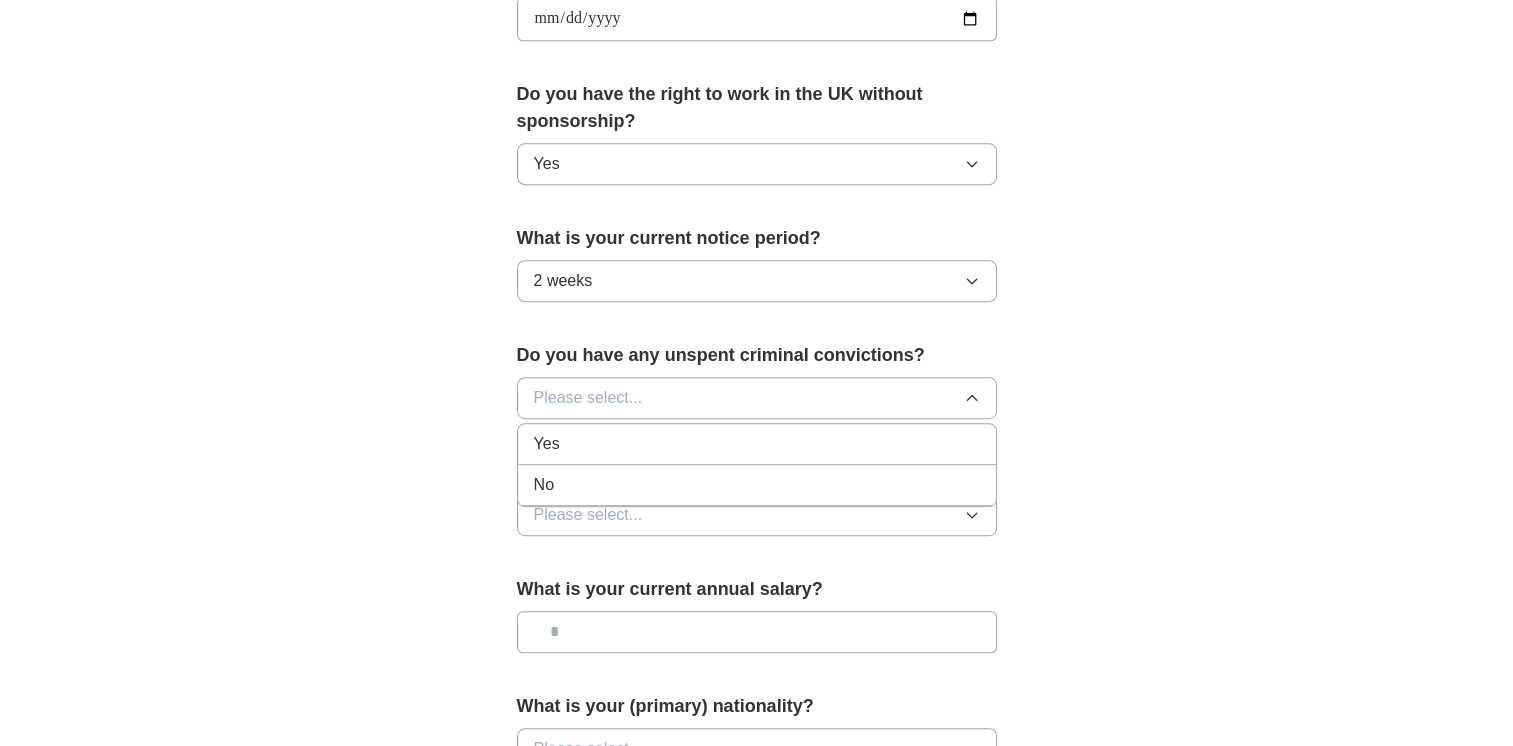 click on "No" at bounding box center (757, 485) 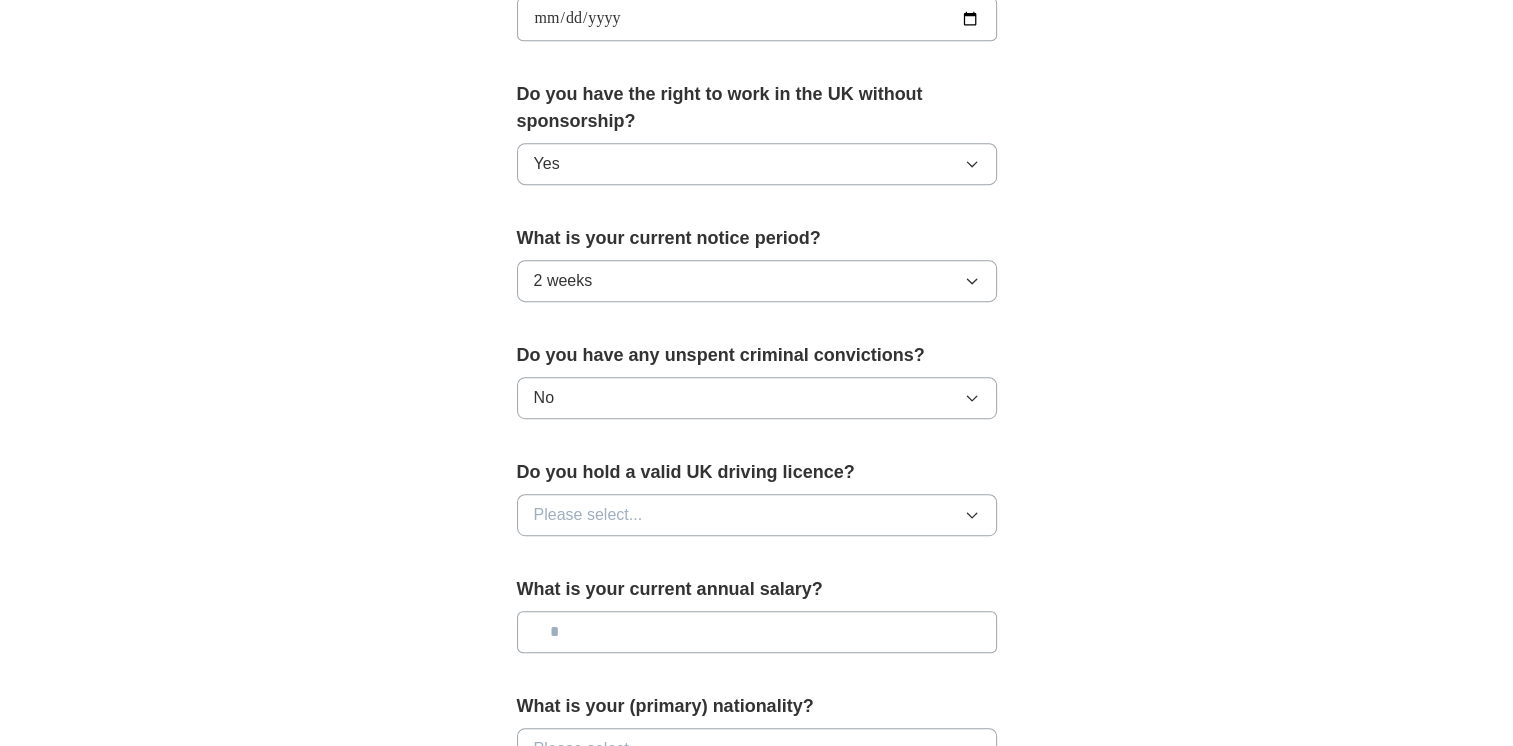 click on "Please select..." at bounding box center [757, 515] 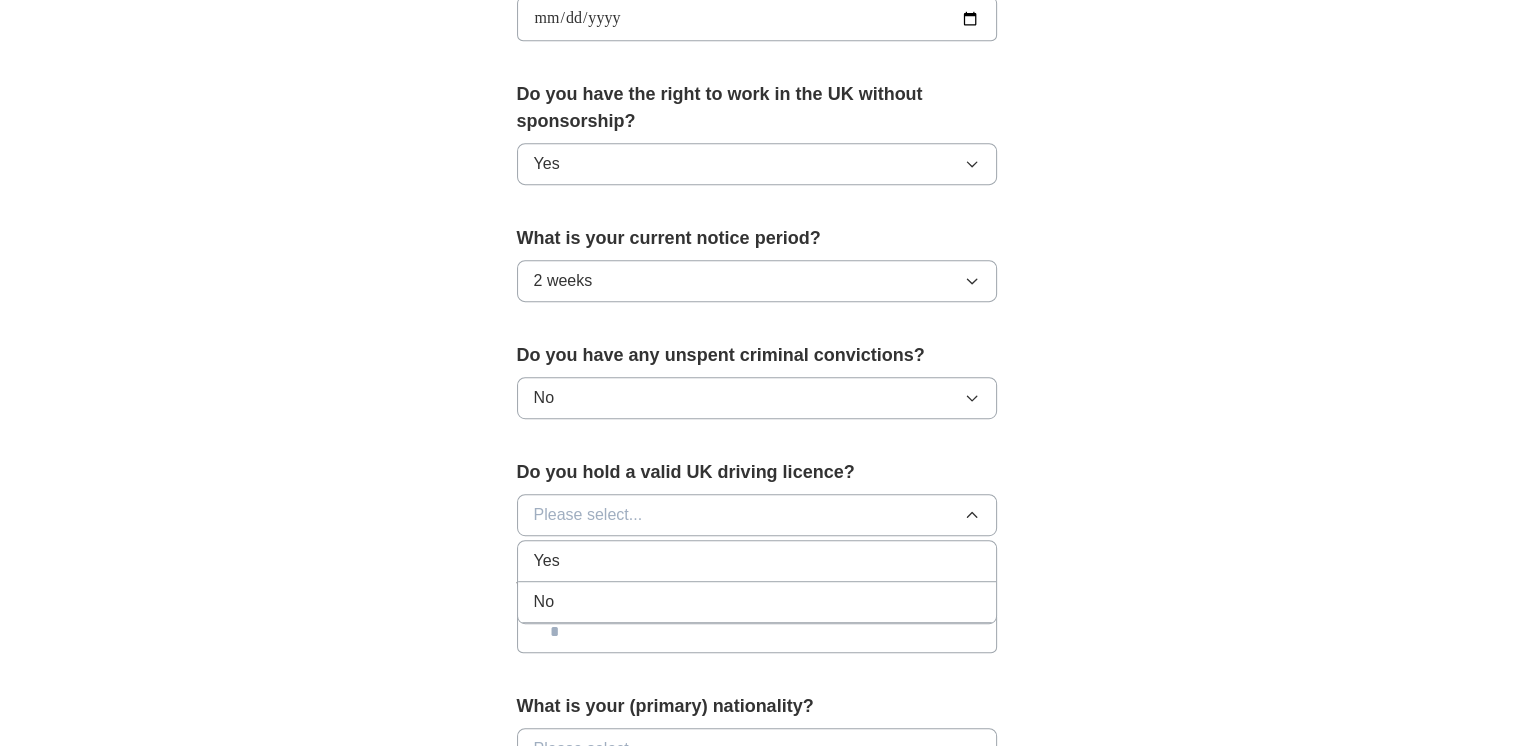 click on "Yes" at bounding box center [757, 561] 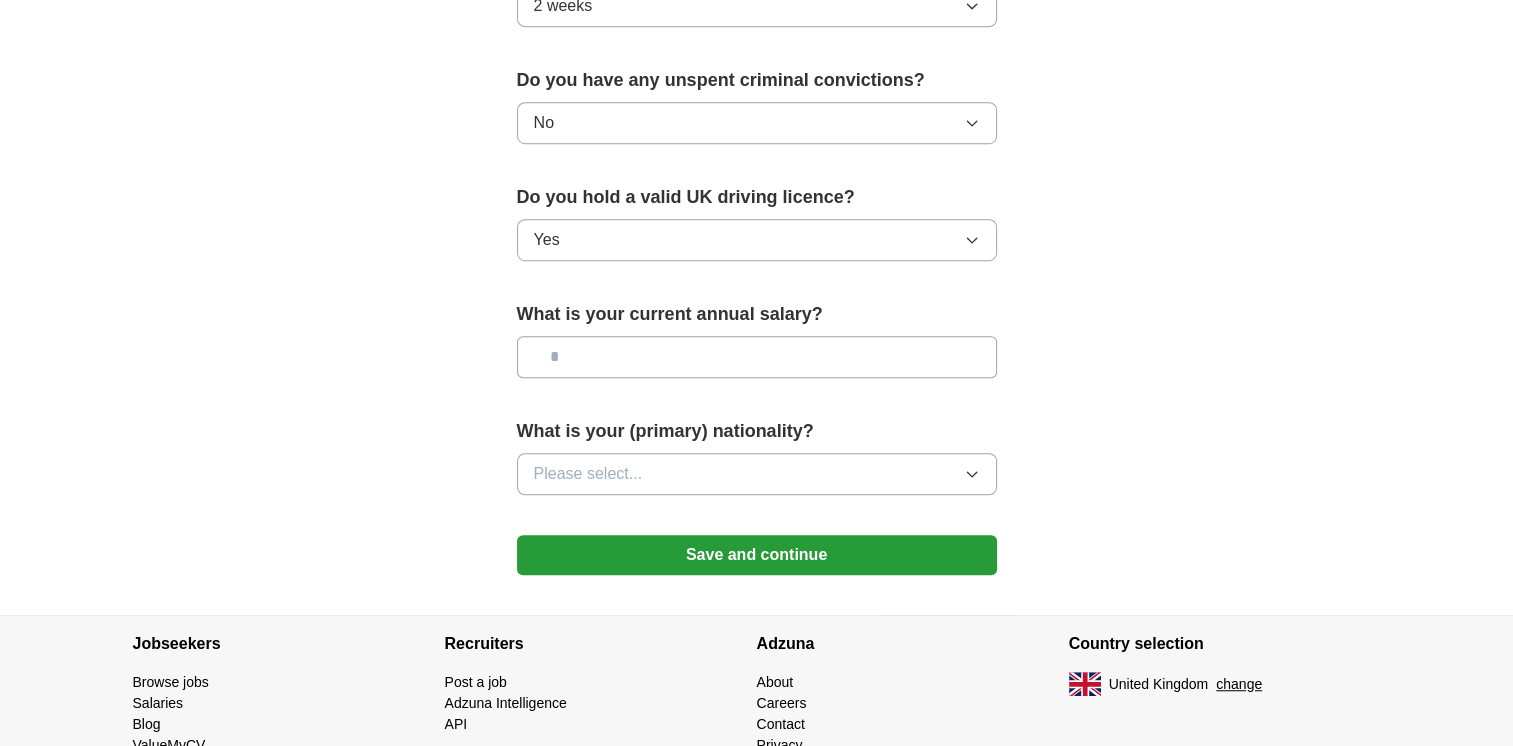 scroll, scrollTop: 1253, scrollLeft: 0, axis: vertical 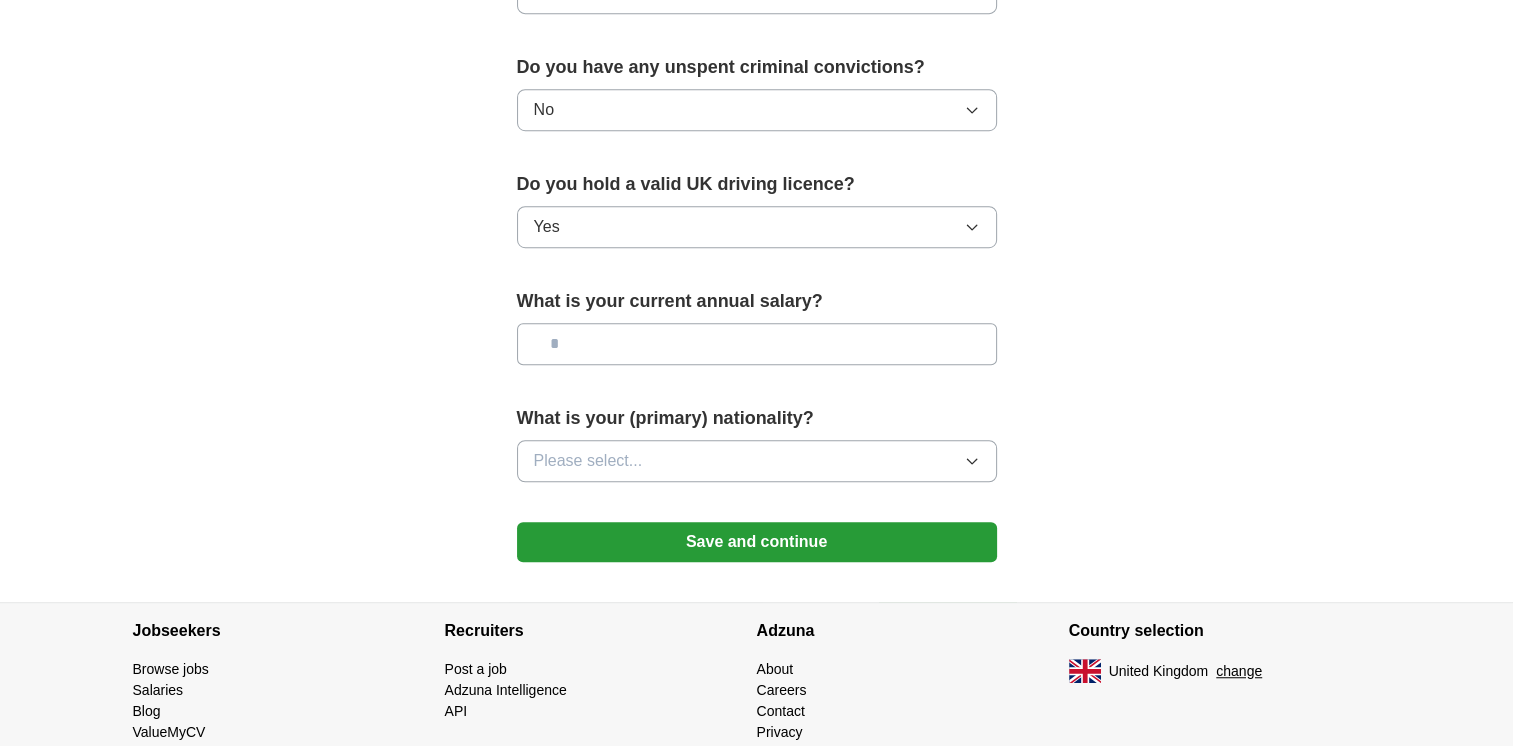 click at bounding box center (757, 344) 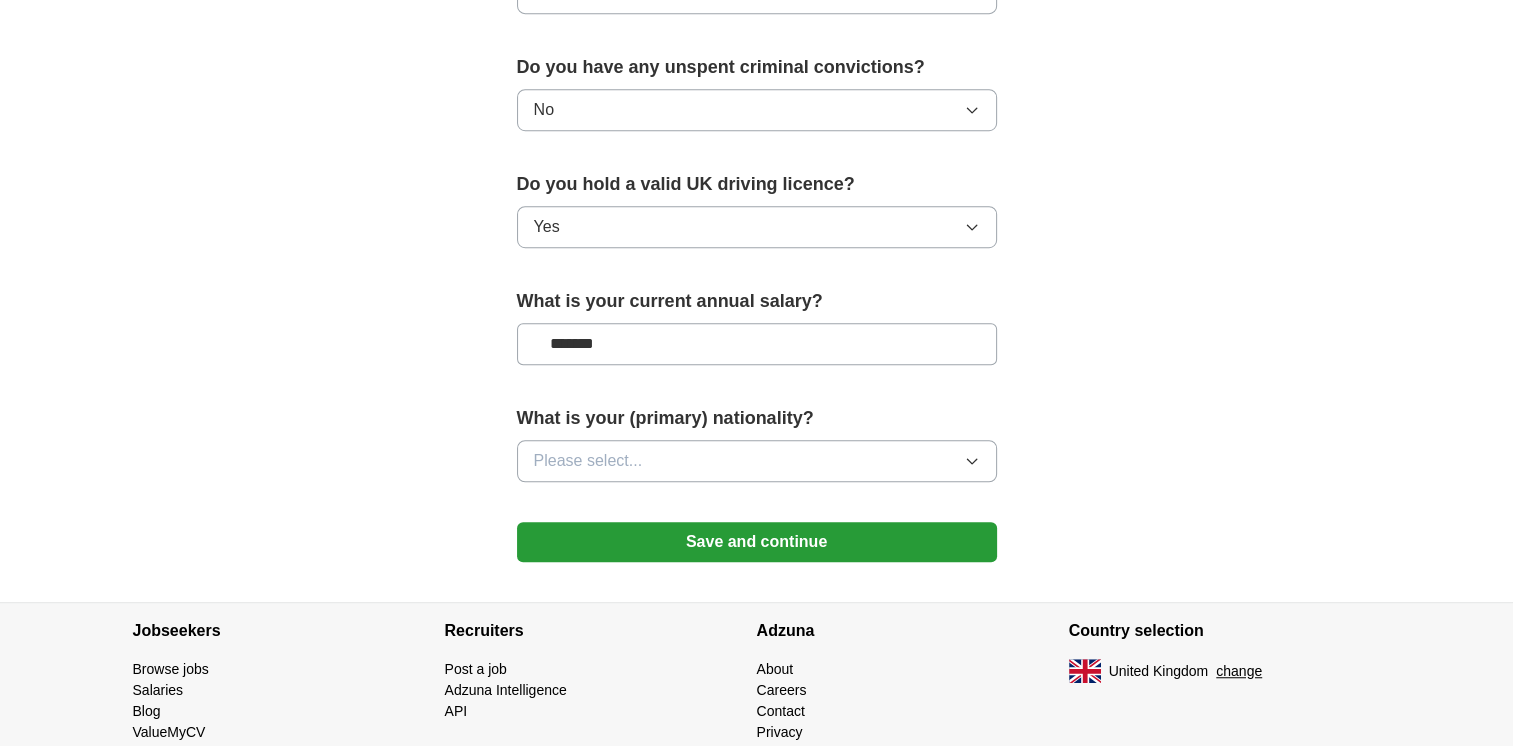 type on "*******" 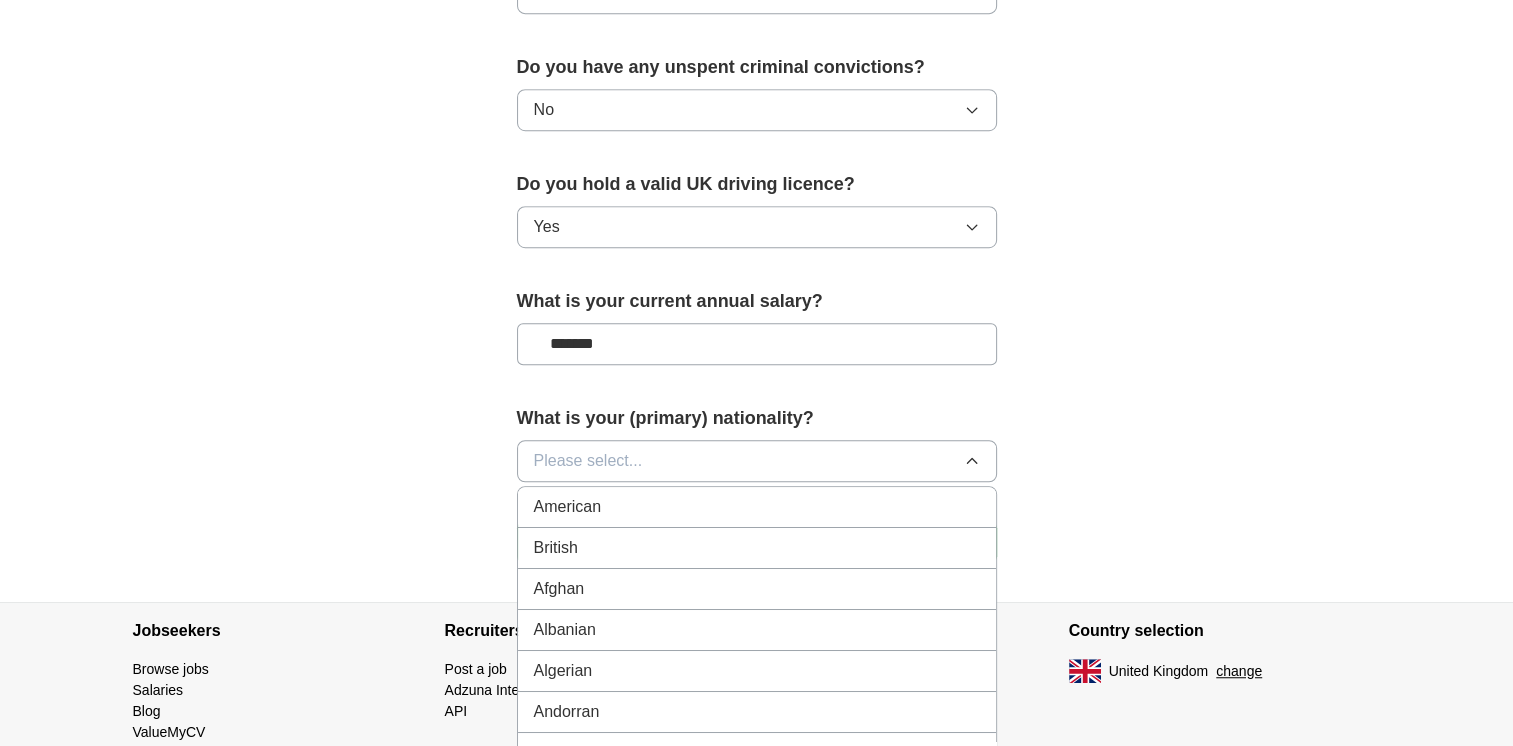 click on "British" at bounding box center (757, 548) 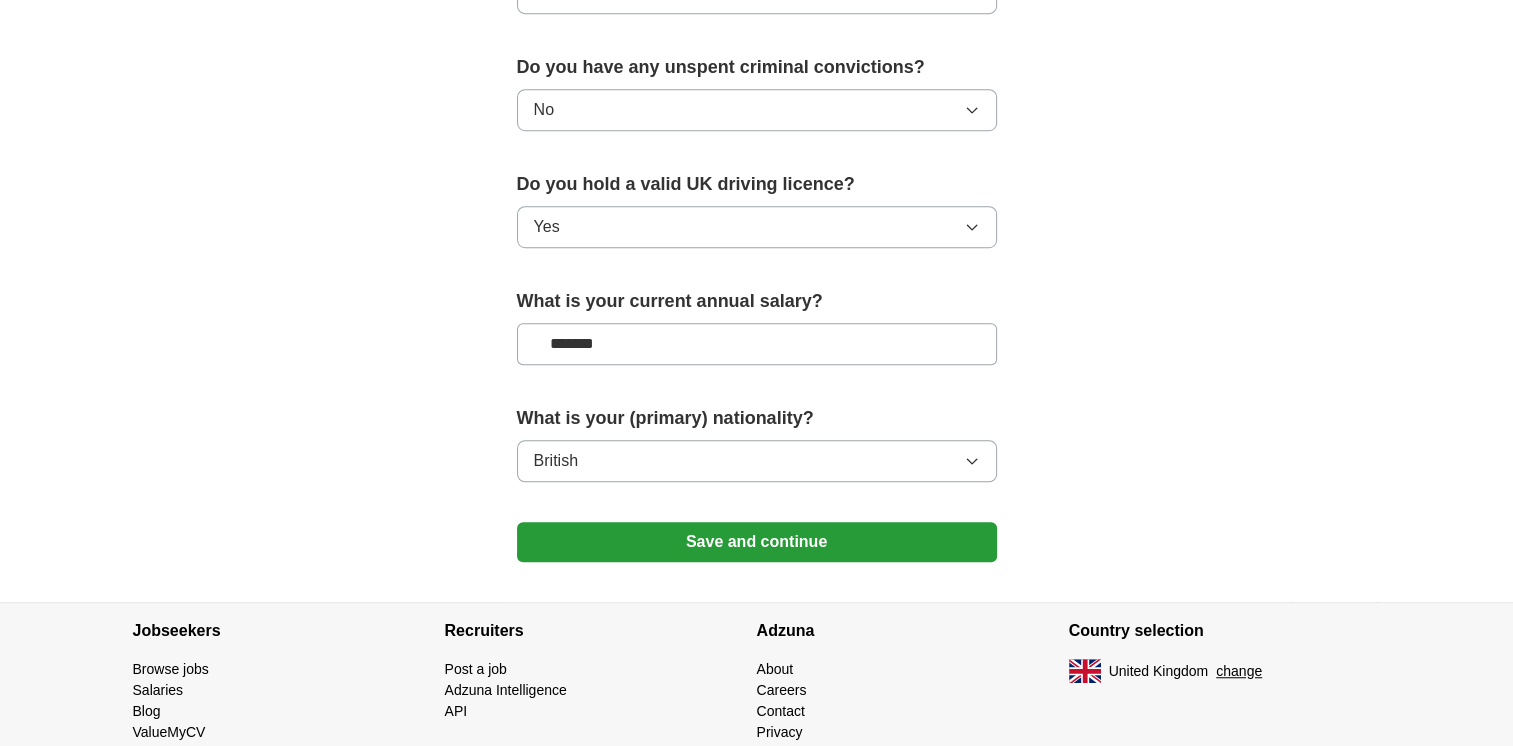 click on "Save and continue" at bounding box center (757, 542) 